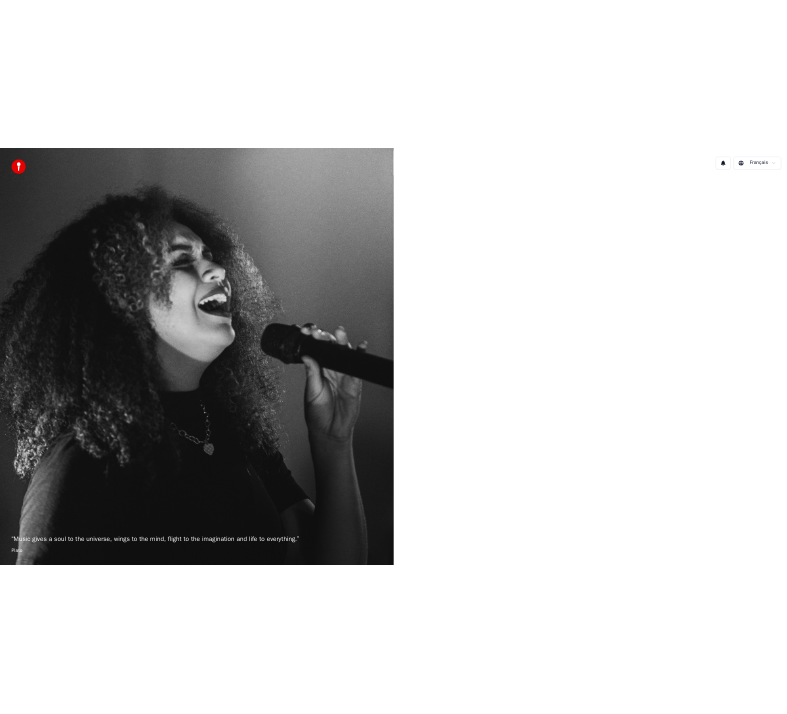 scroll, scrollTop: 0, scrollLeft: 0, axis: both 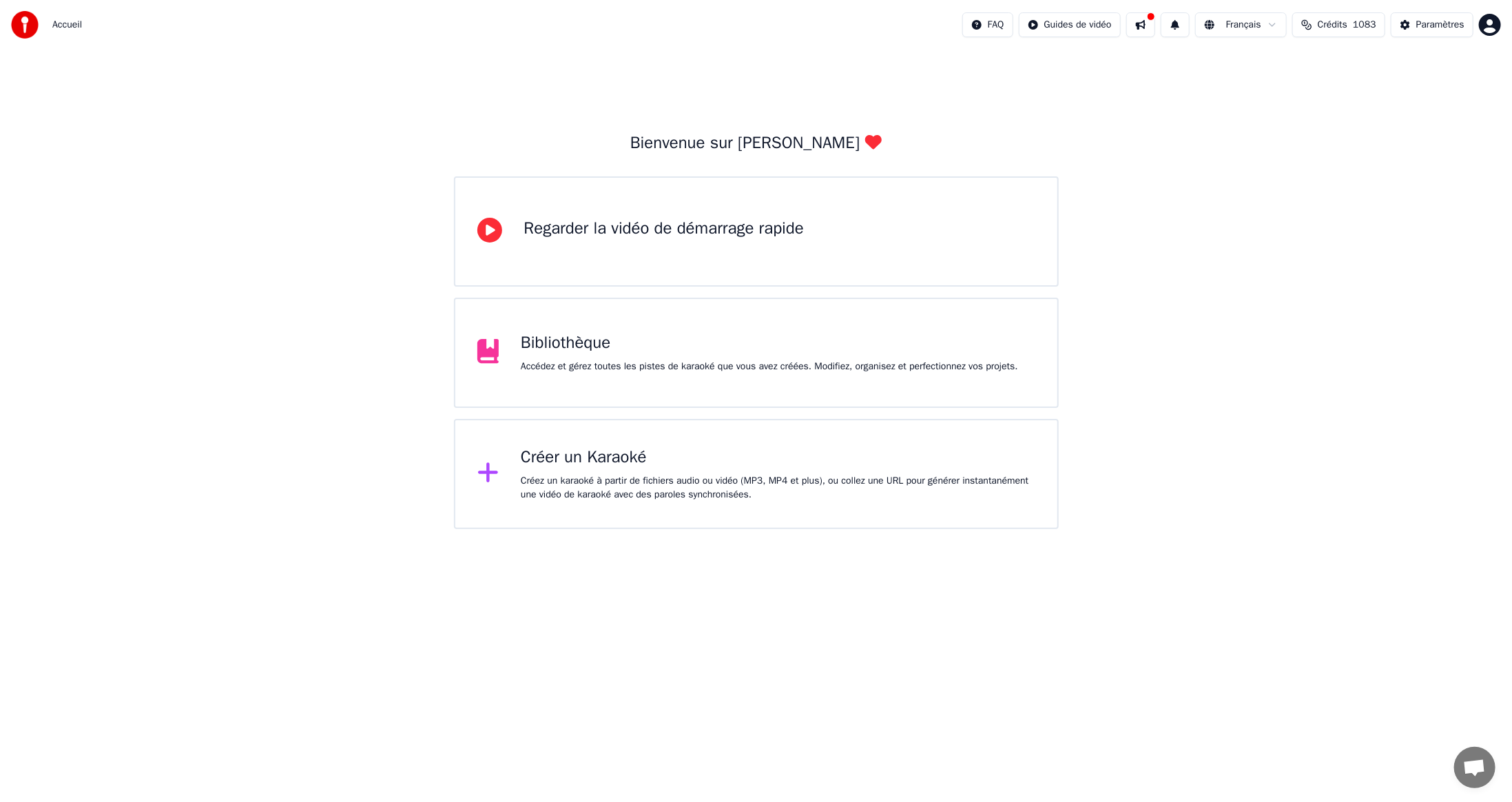click on "Créer un Karaoké" at bounding box center (778, 457) 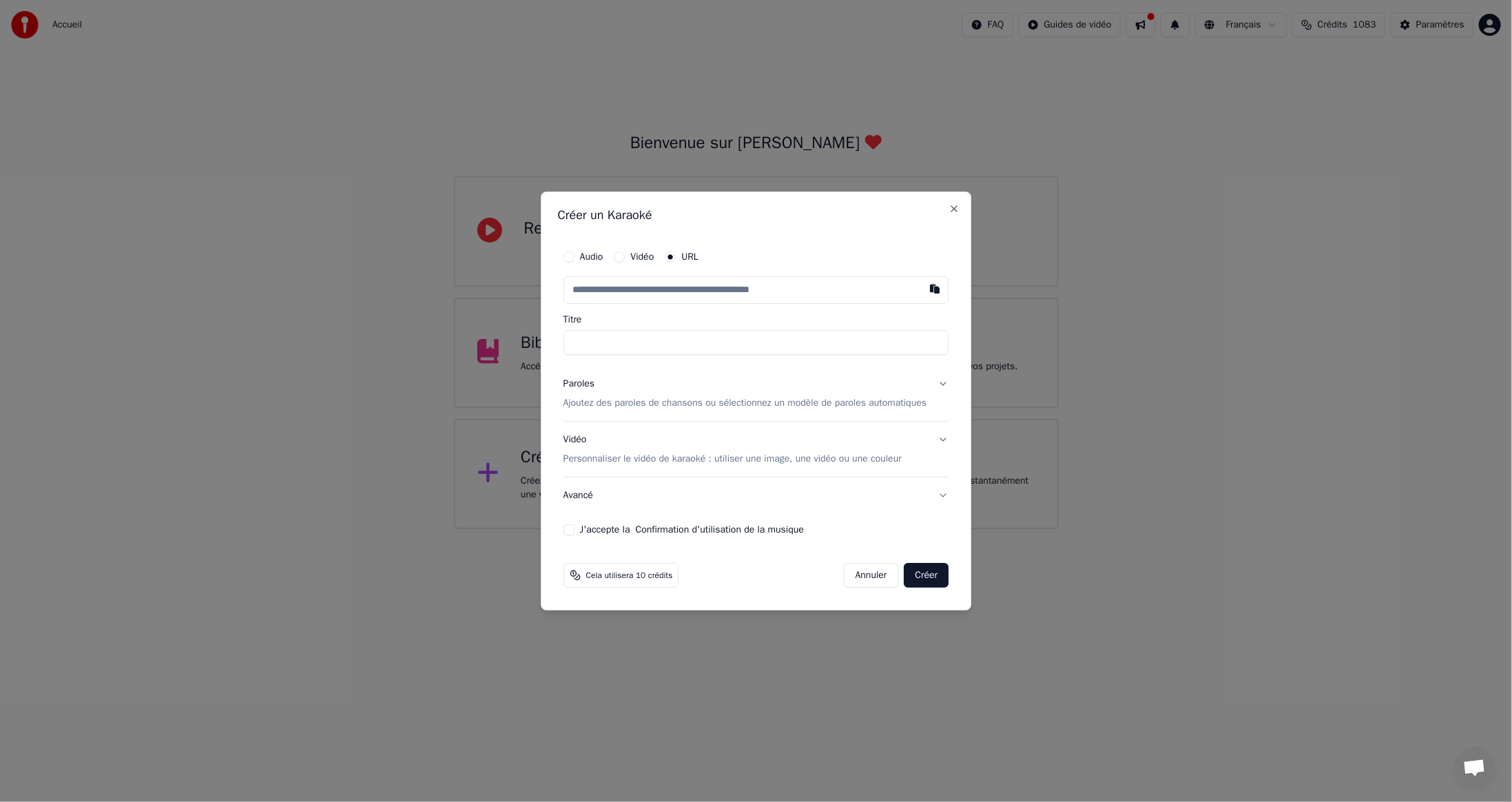 click at bounding box center [756, 290] 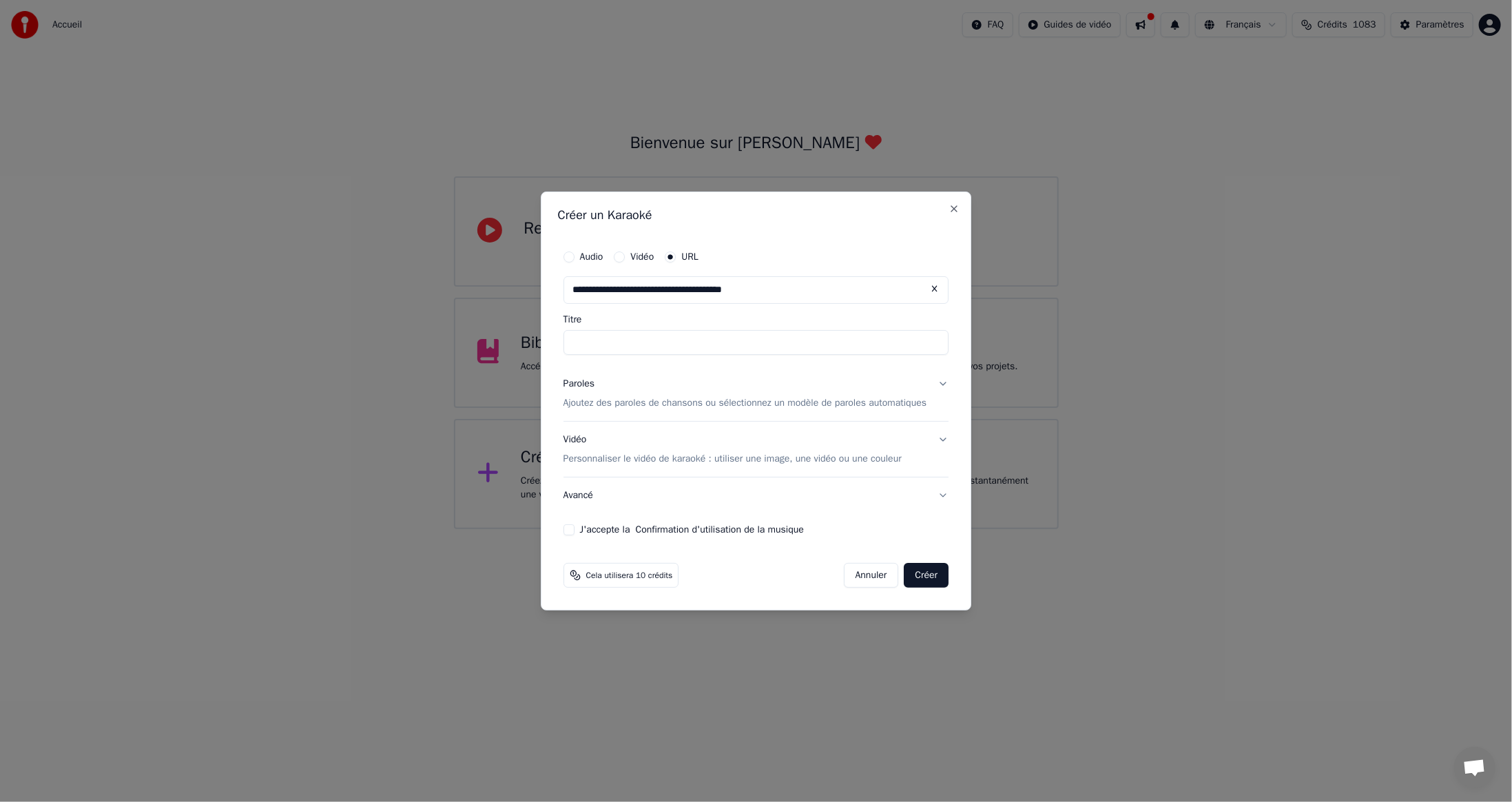 type on "**********" 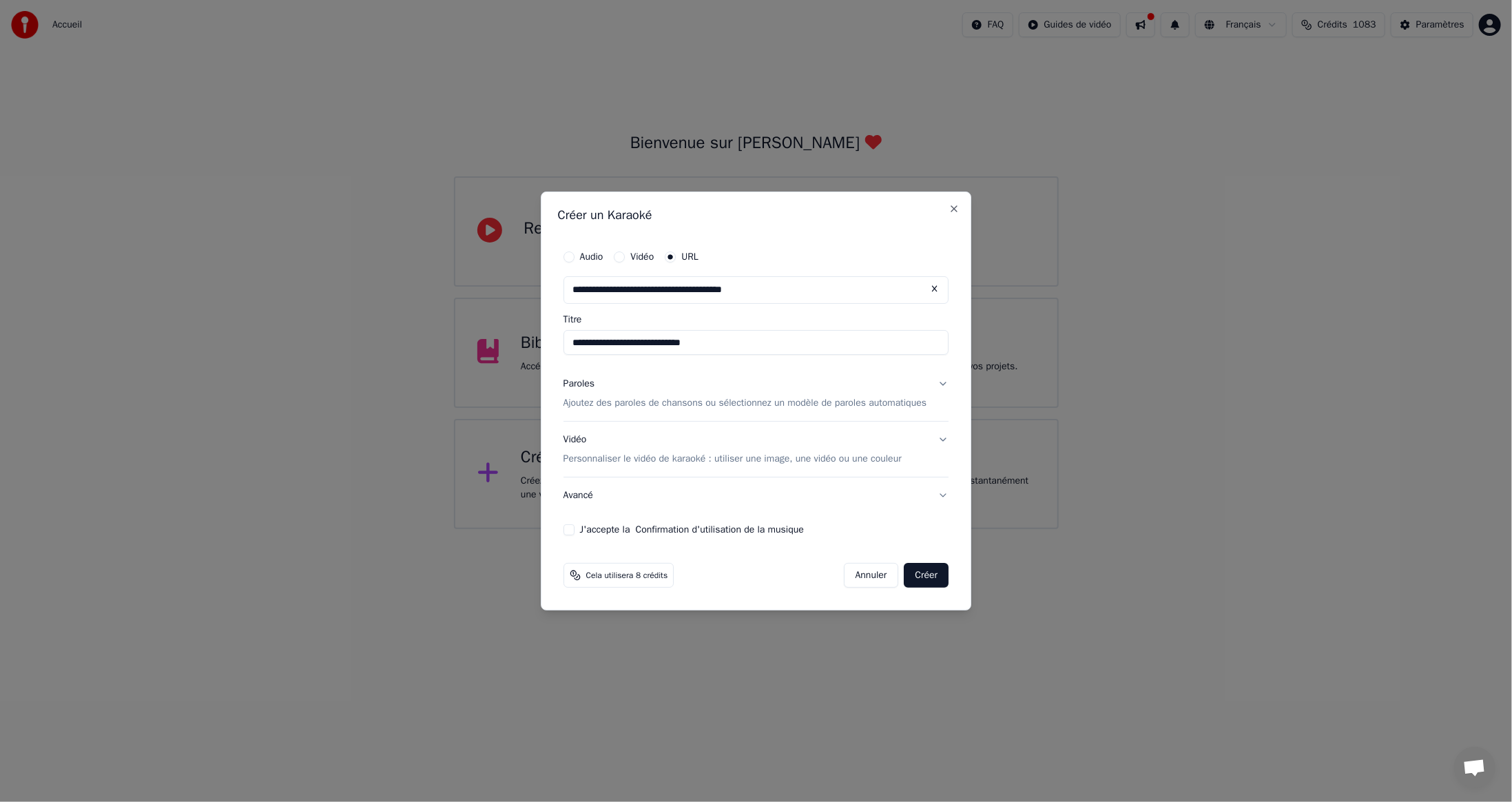 type on "**********" 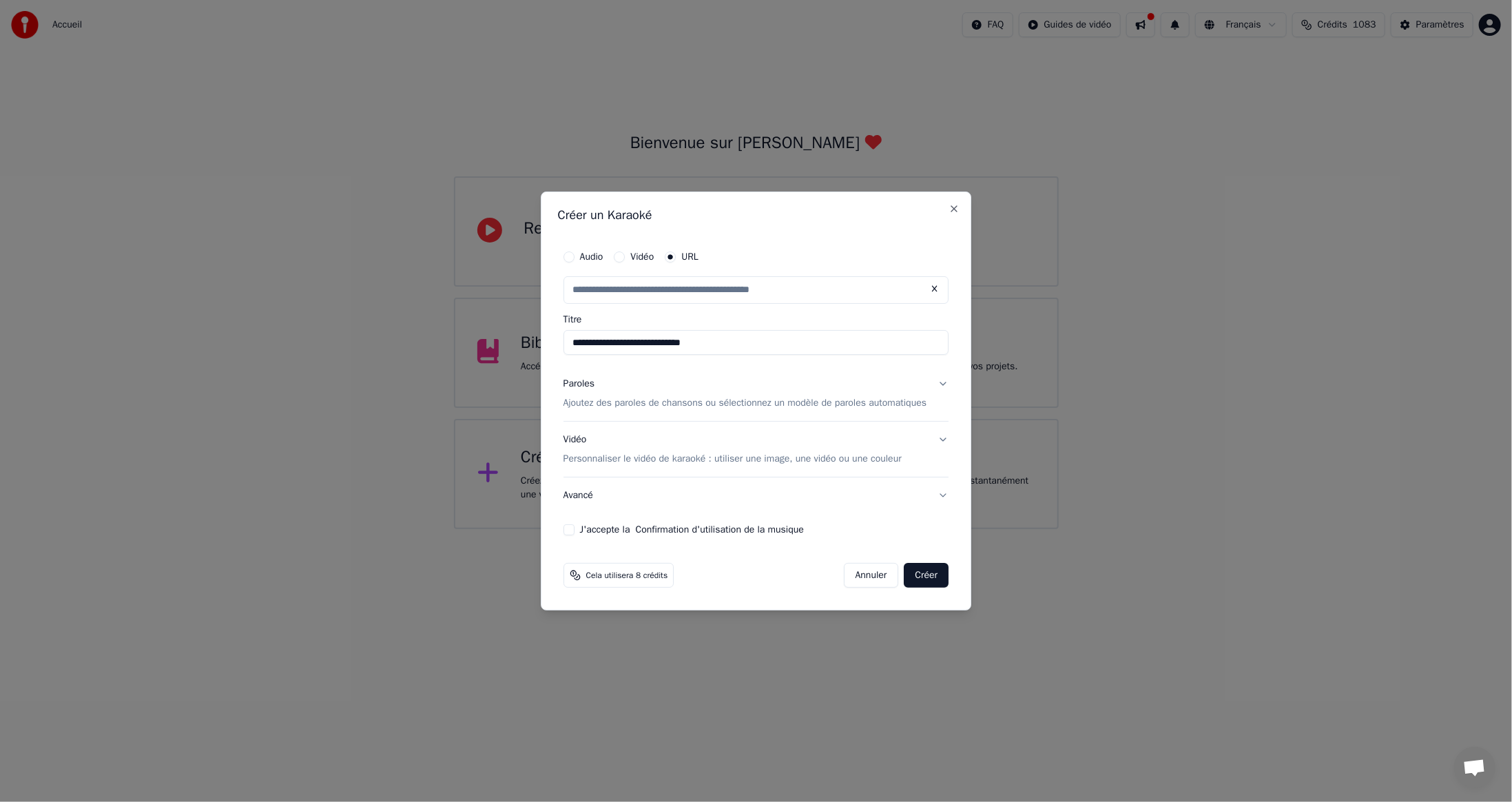click on "J'accepte la   Confirmation d'utilisation de la musique" at bounding box center [569, 530] 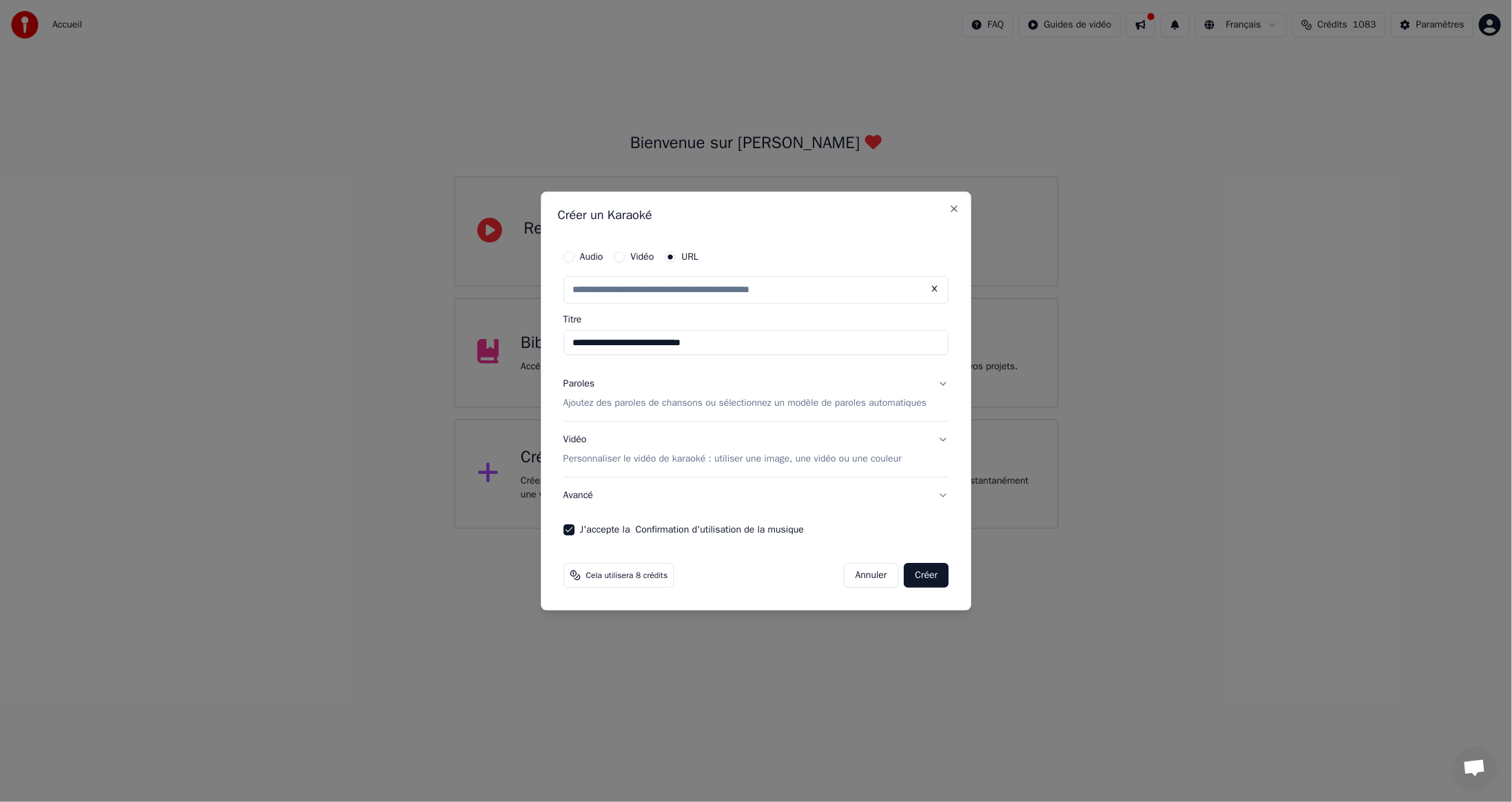 click on "Créer" at bounding box center [926, 575] 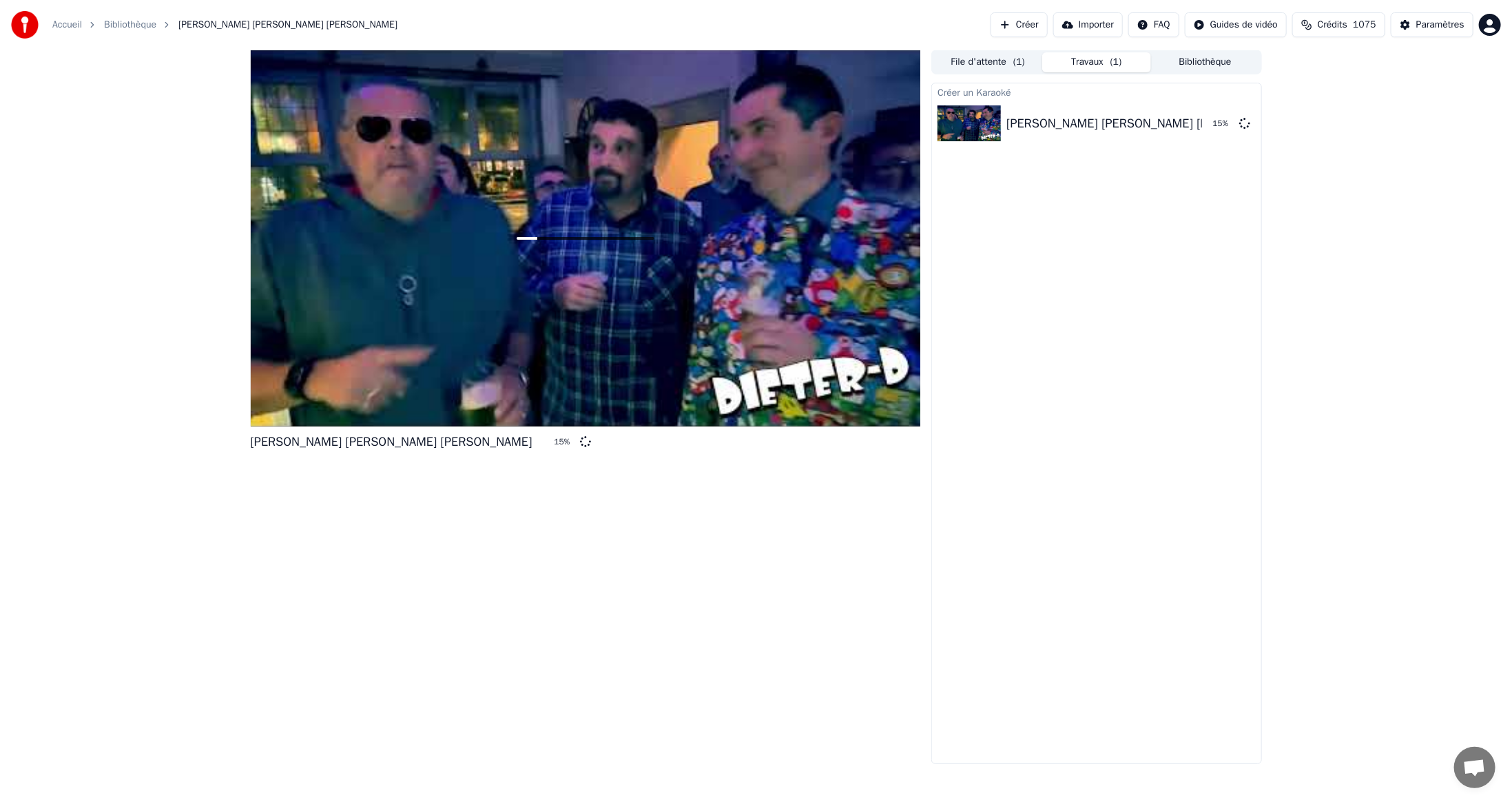 click on "[PERSON_NAME] [PERSON_NAME] [PERSON_NAME] 15 % File d'attente ( 1 ) Travaux ( 1 ) Bibliothèque Créer un Karaoké [PERSON_NAME] [PERSON_NAME] [PERSON_NAME] 15 %" at bounding box center [756, 407] 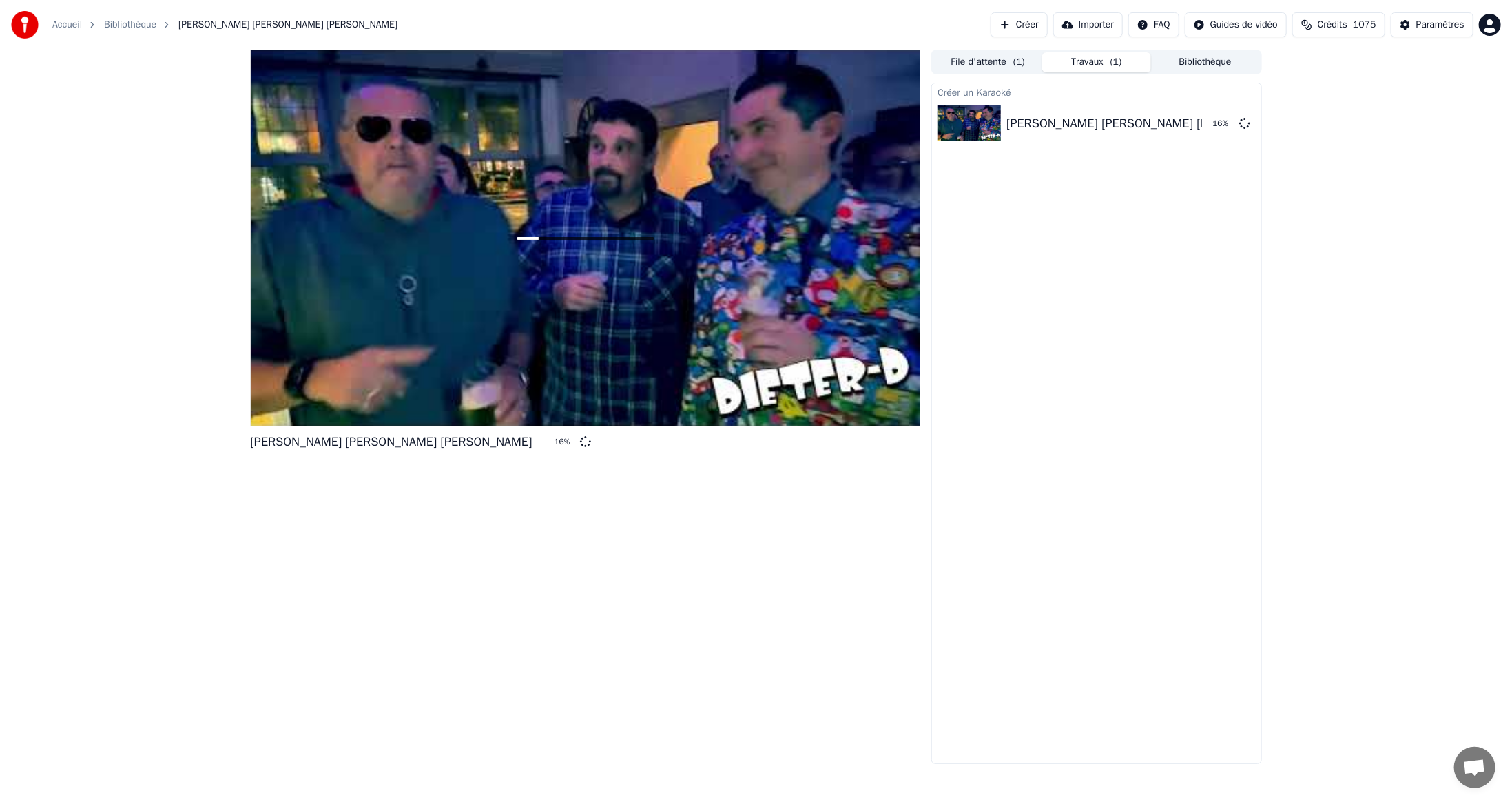 click on "Créer" at bounding box center [1019, 25] 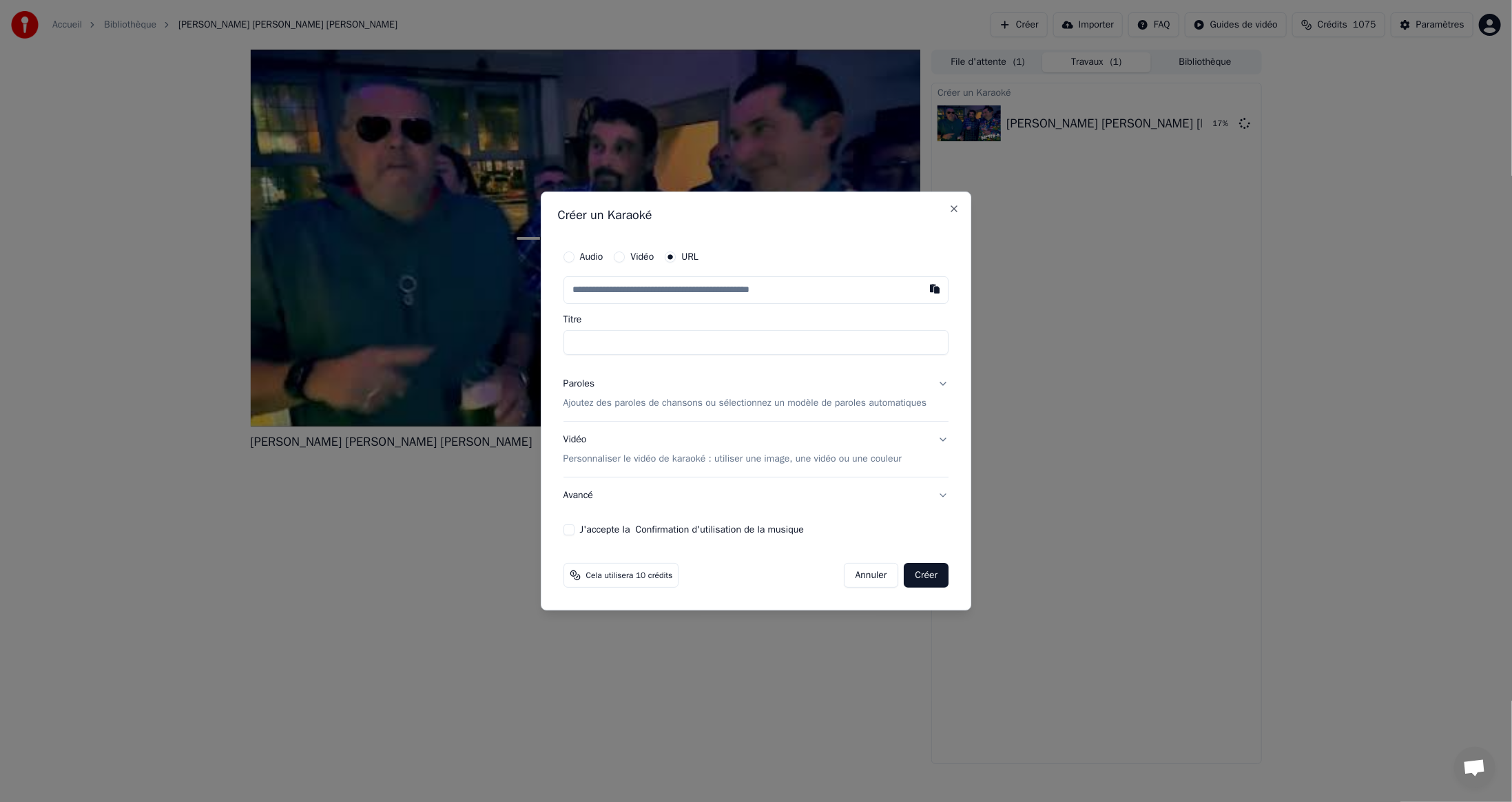 type on "**********" 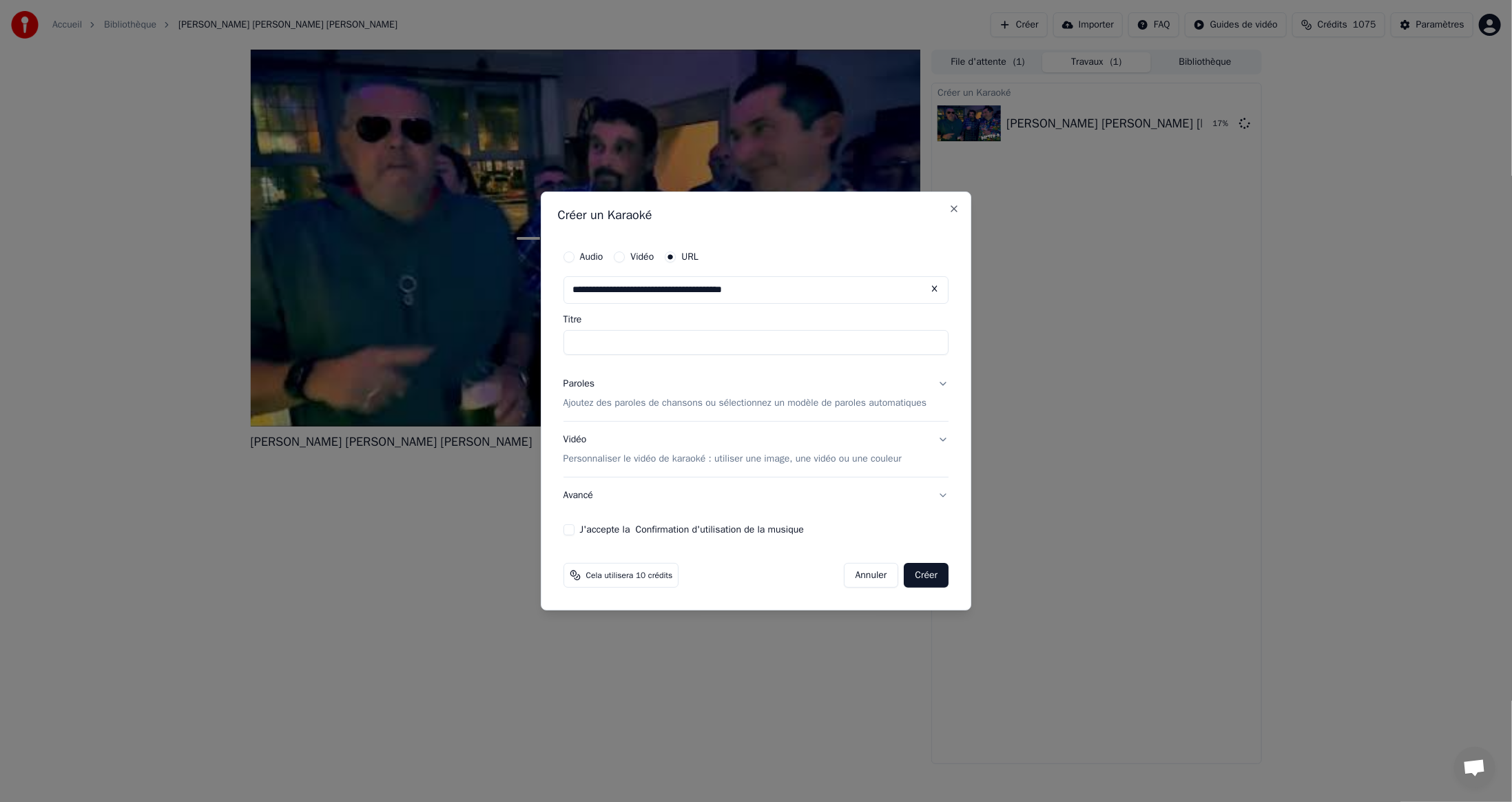 type on "**********" 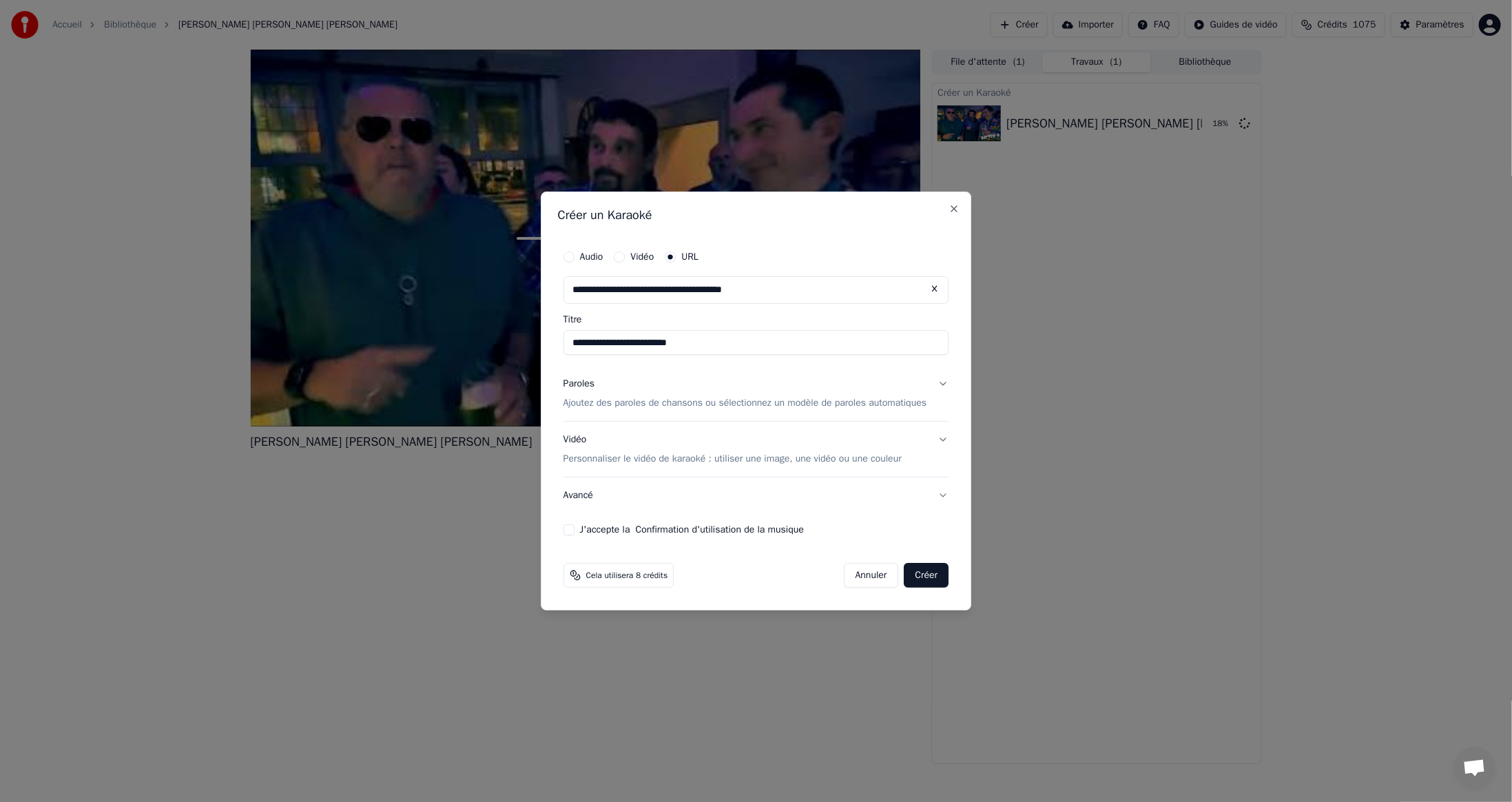 type on "**********" 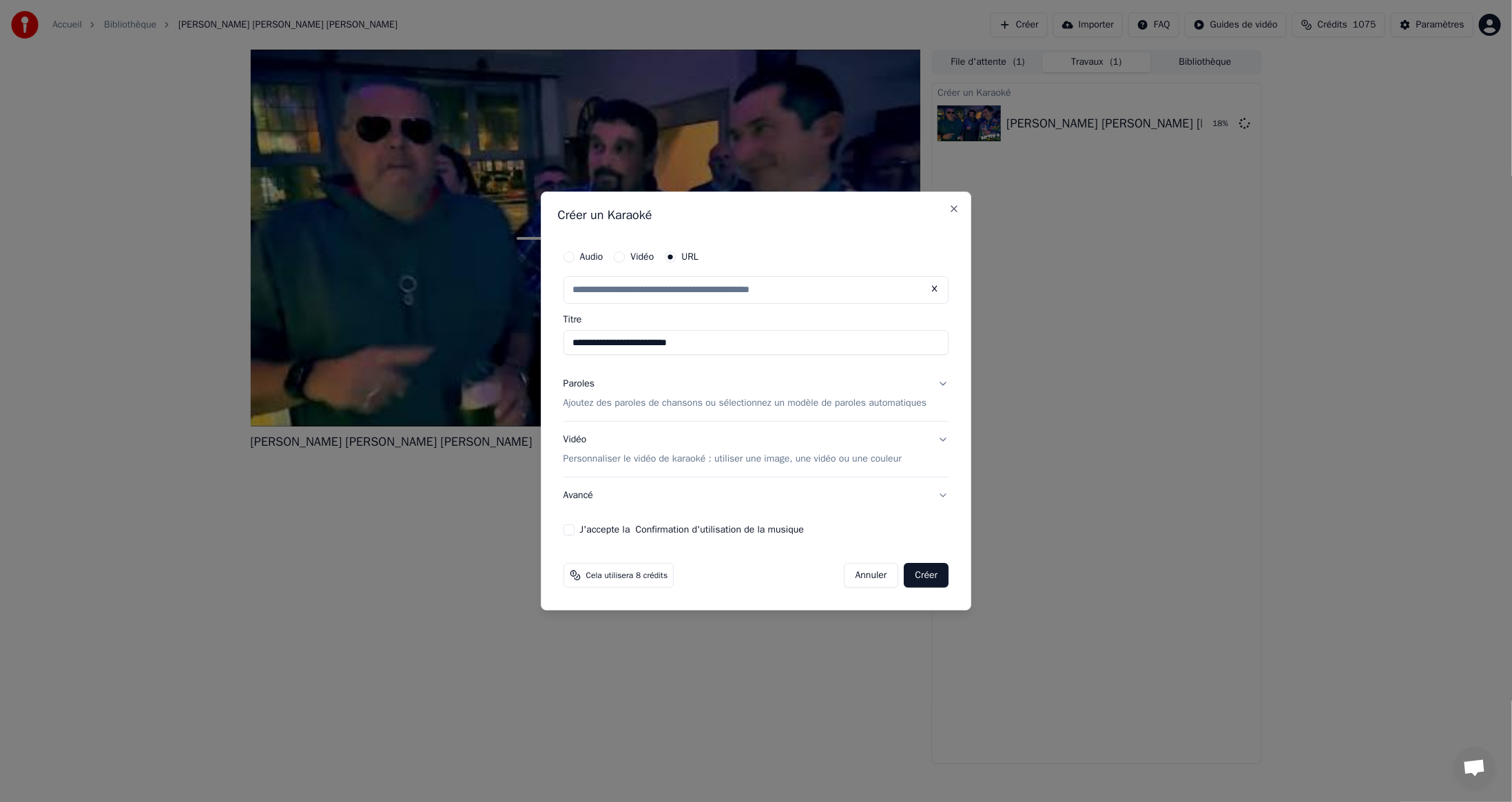 click on "J'accepte la   Confirmation d'utilisation de la musique" at bounding box center (569, 530) 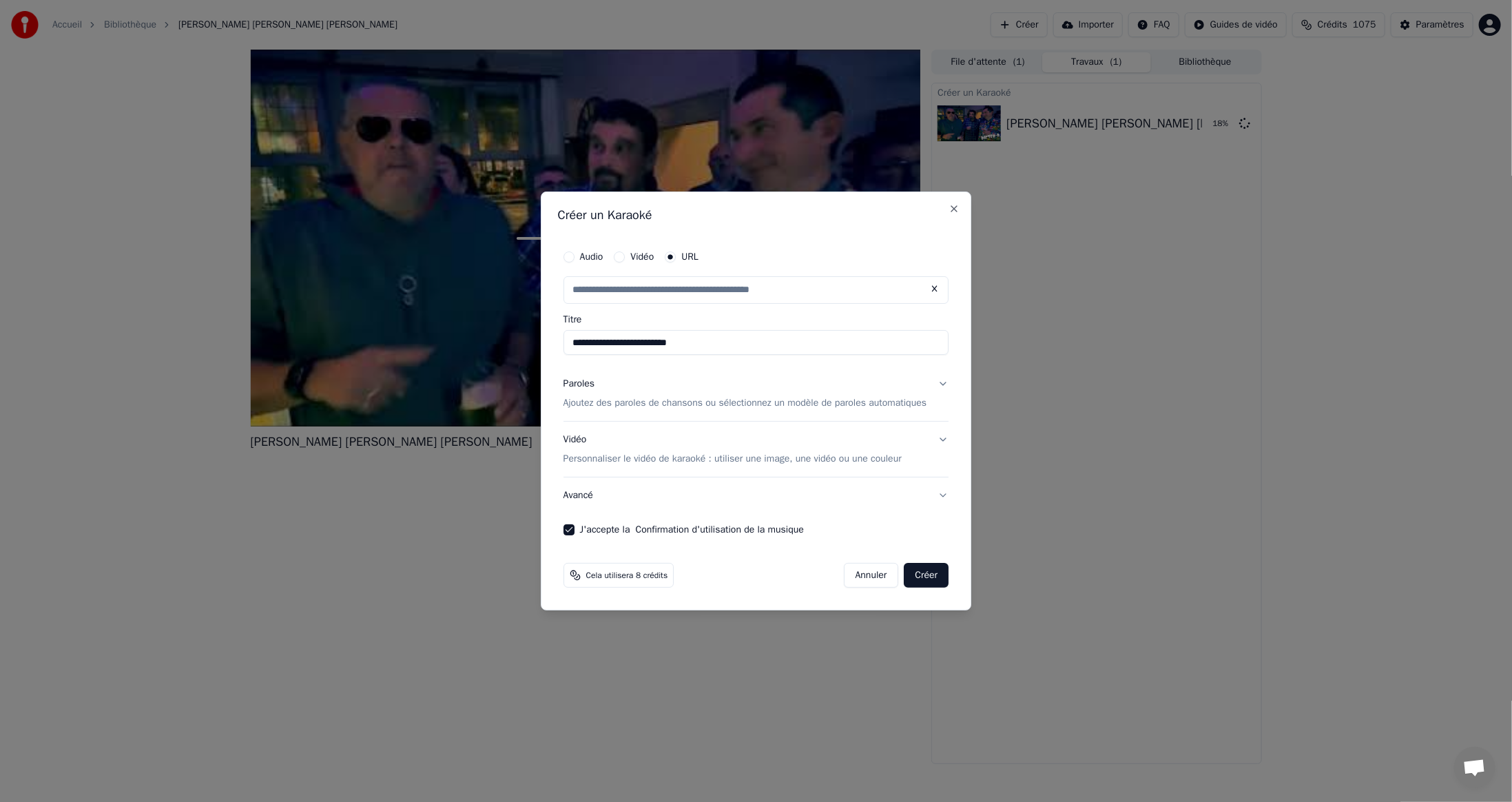 type on "**********" 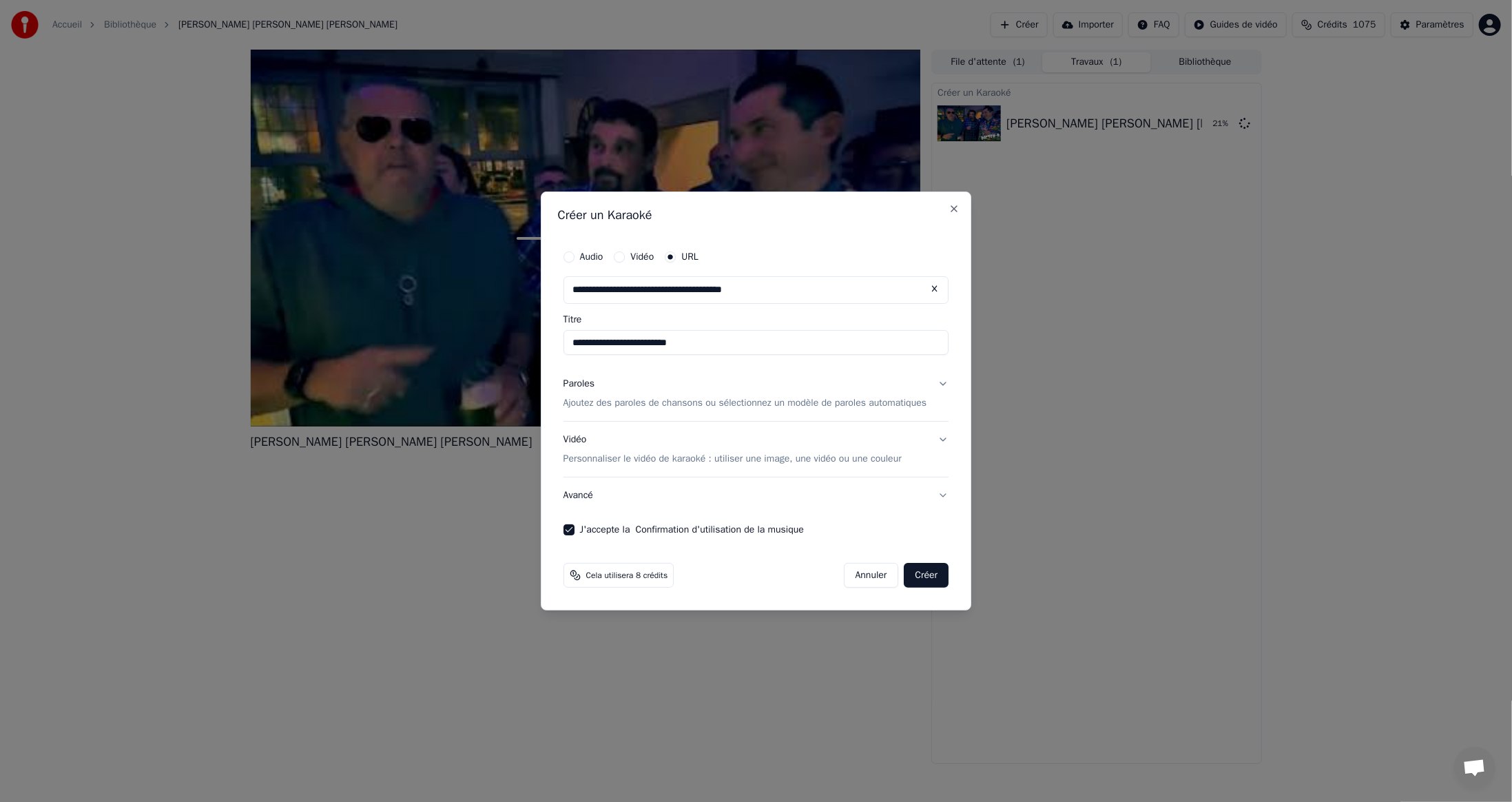 click on "Créer" at bounding box center (926, 575) 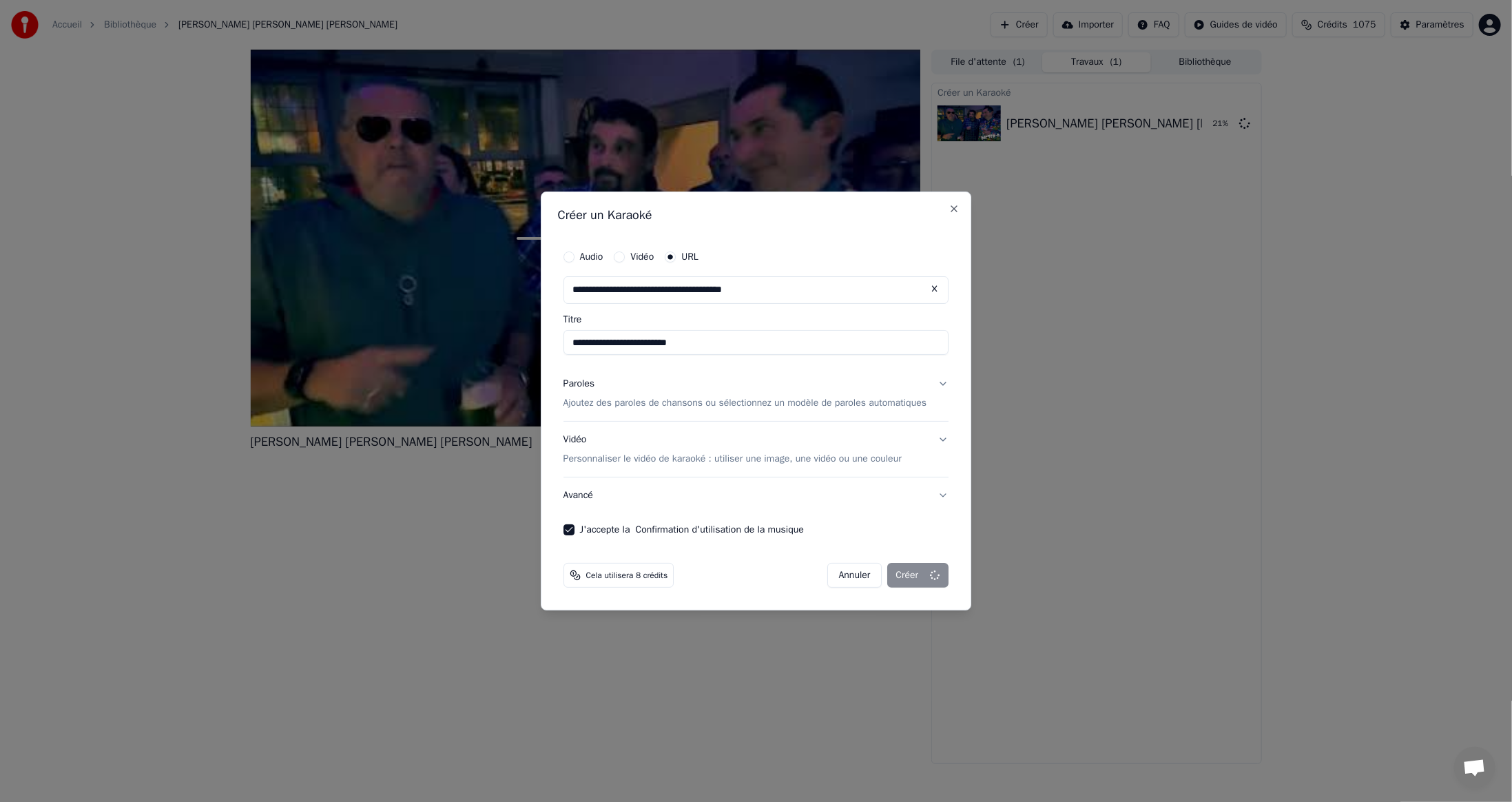 type 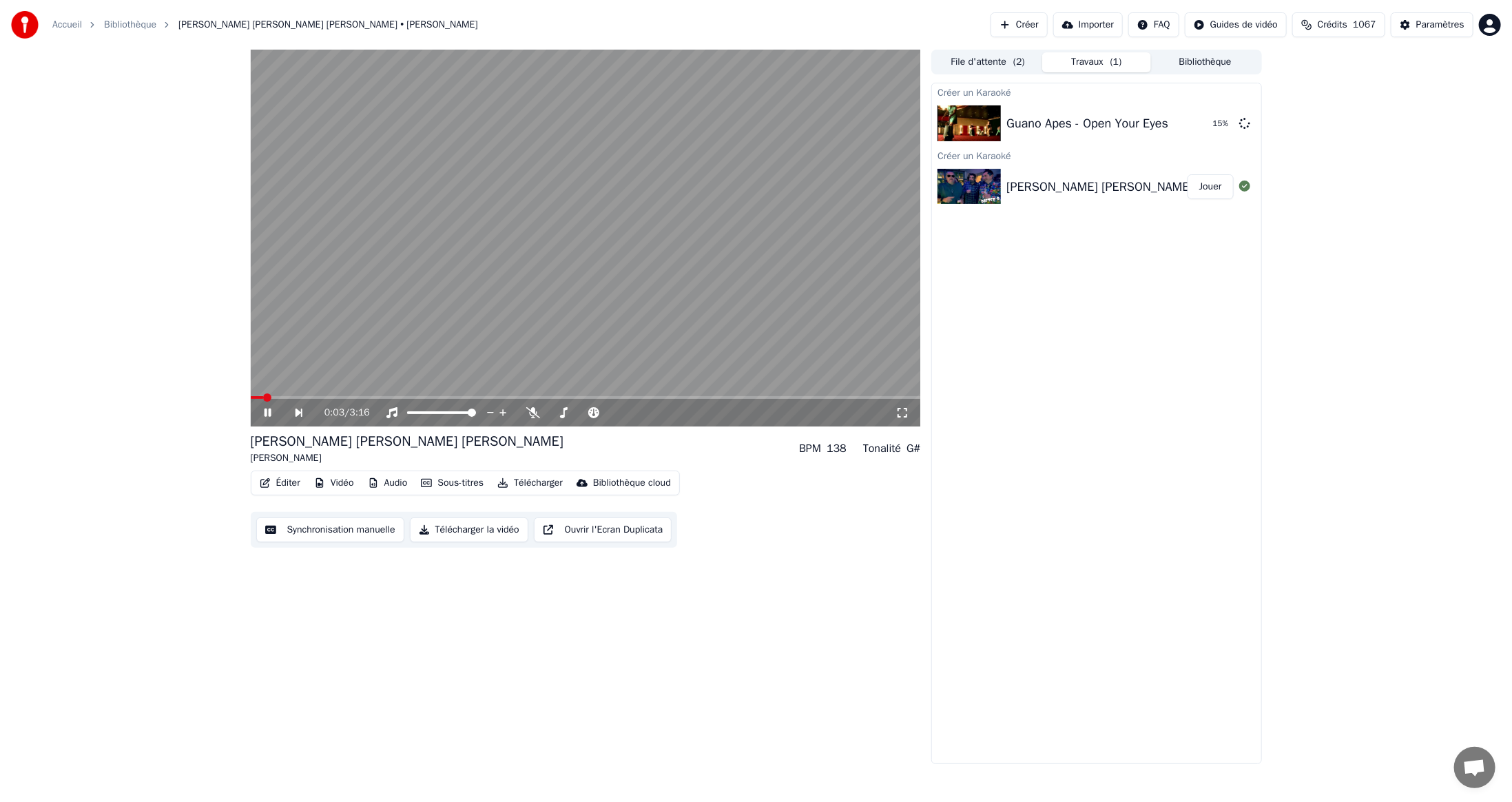 click on "Créer" at bounding box center [1019, 25] 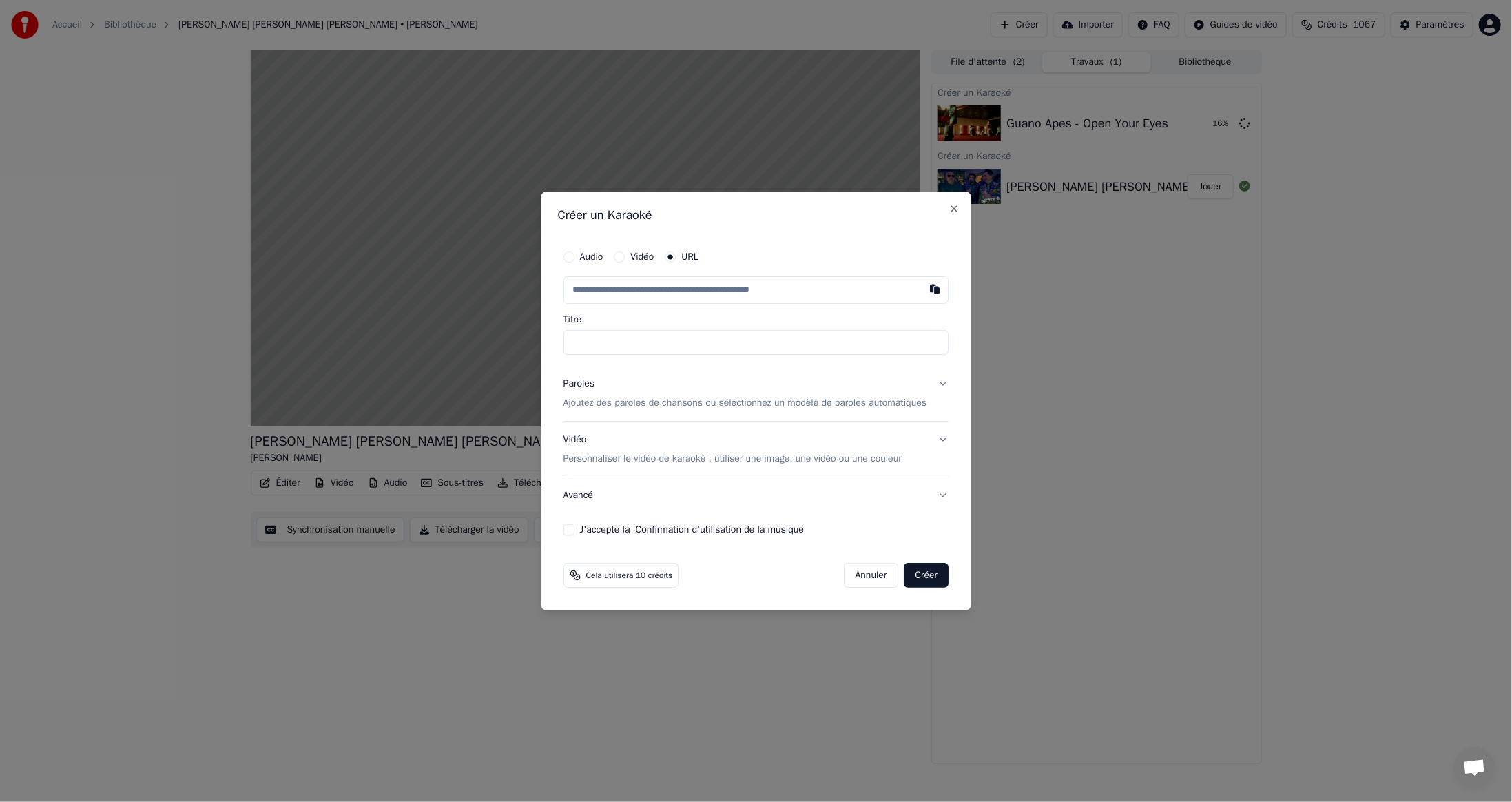 click at bounding box center [756, 290] 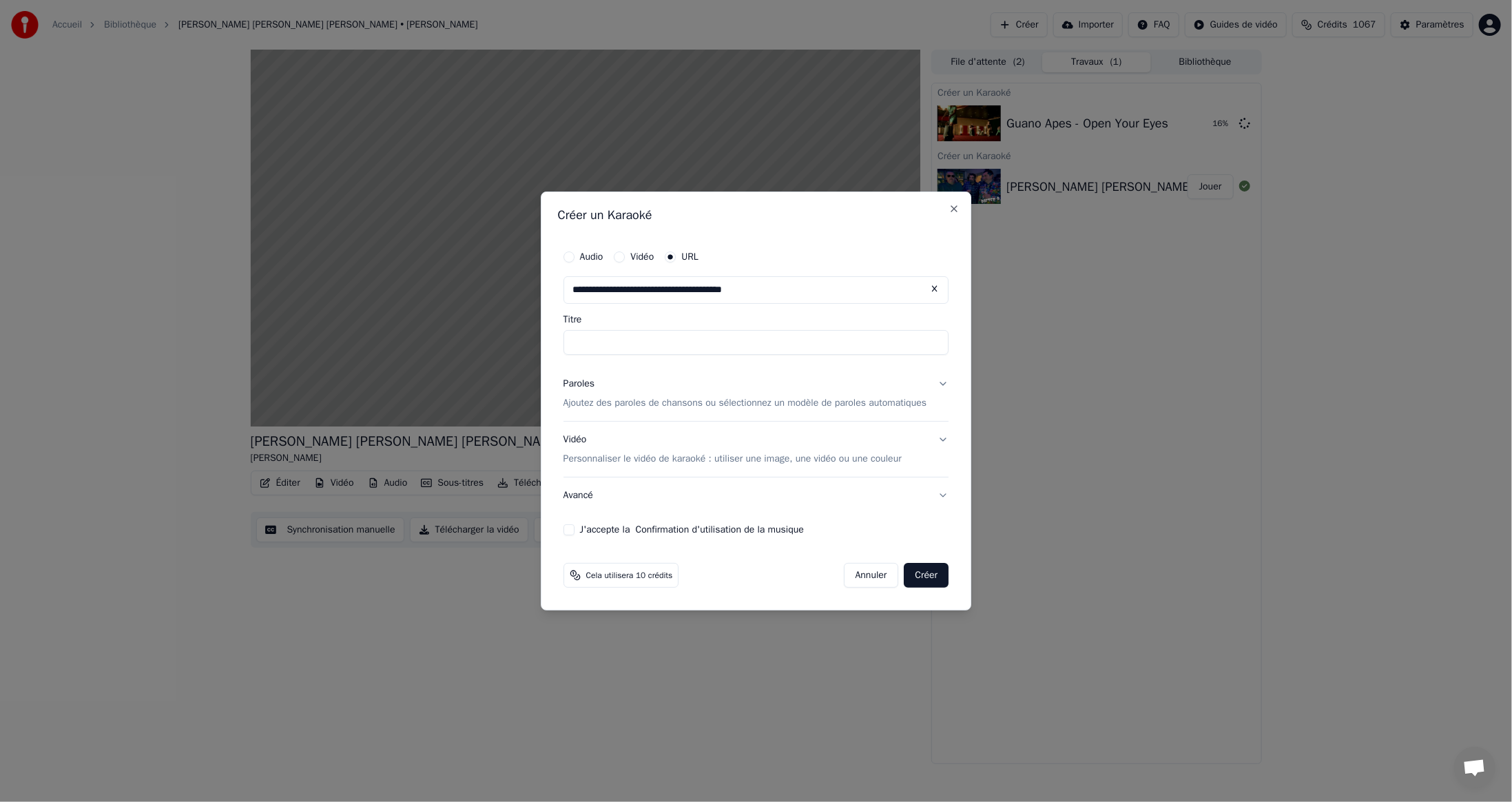 type on "**********" 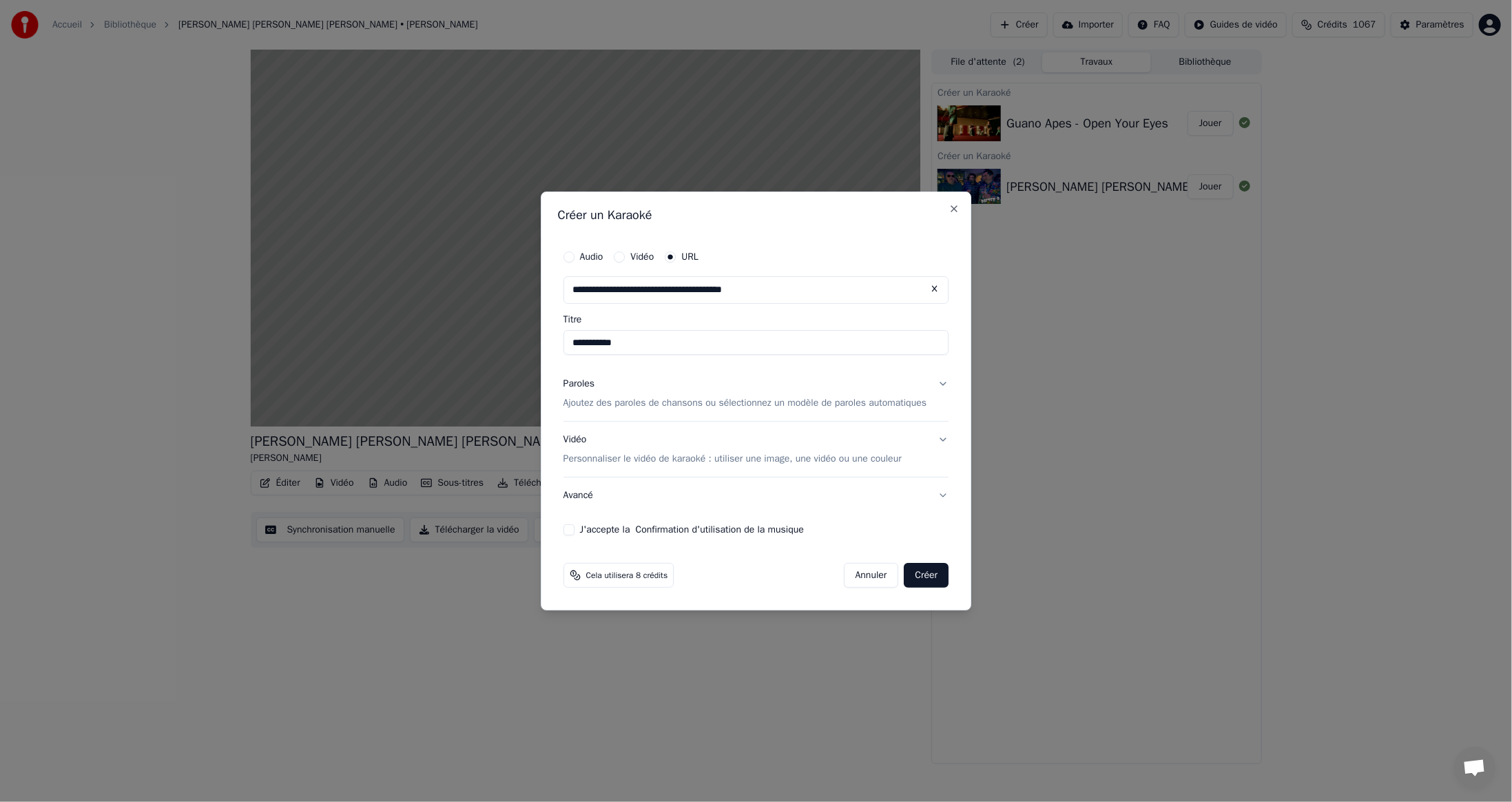 type on "**********" 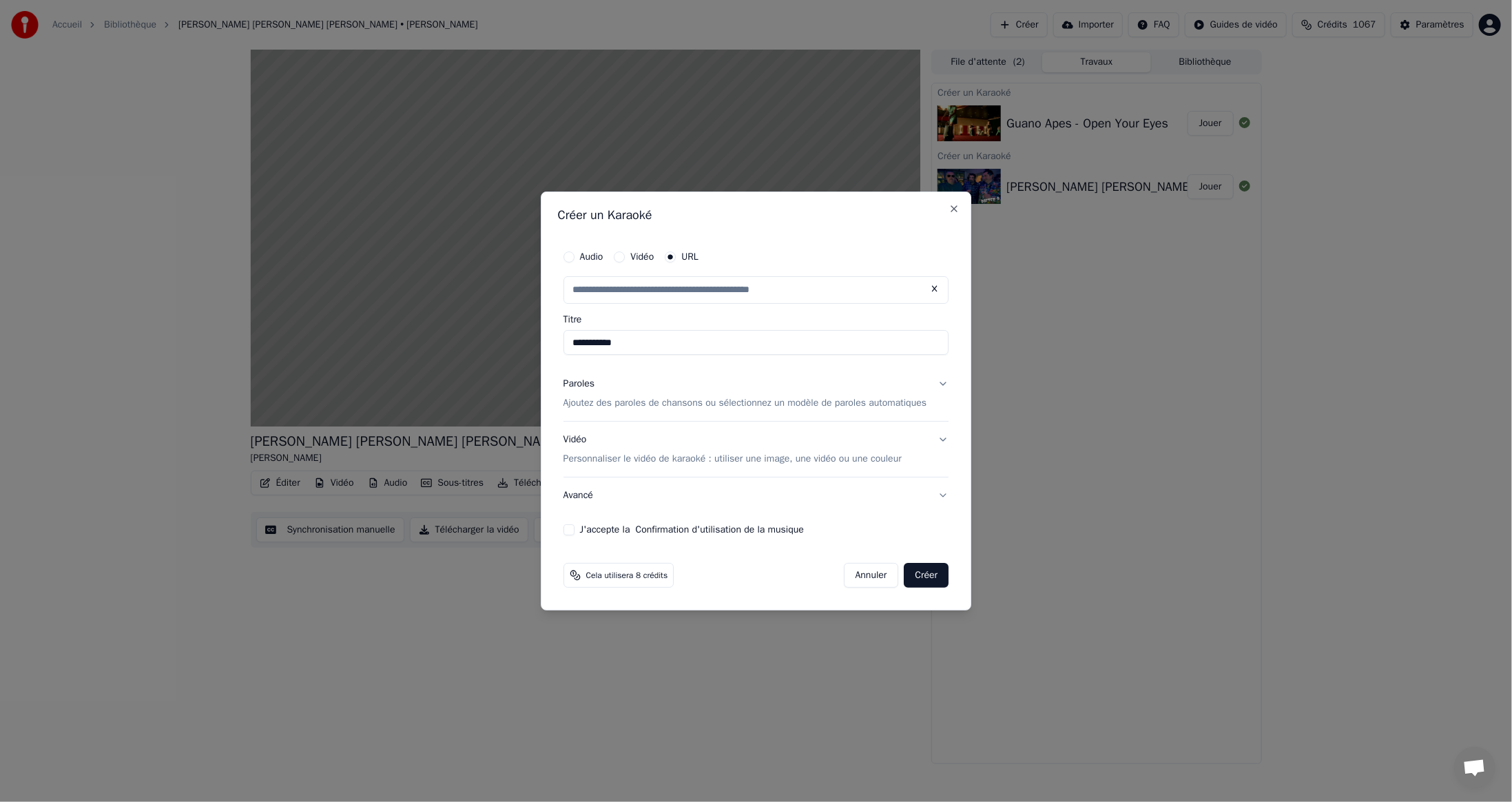 type on "**********" 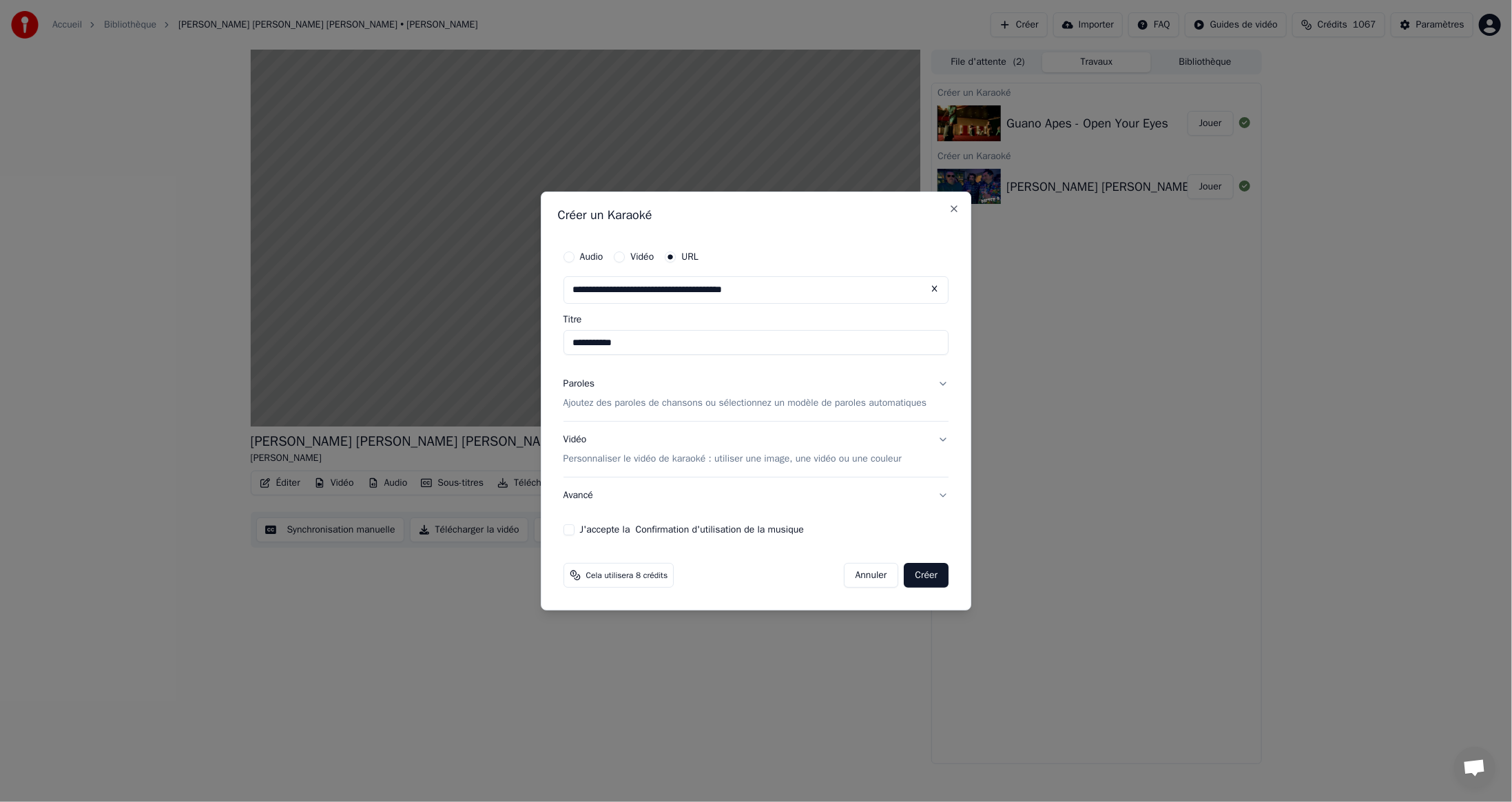 click on "J'accepte la   Confirmation d'utilisation de la musique" at bounding box center [569, 530] 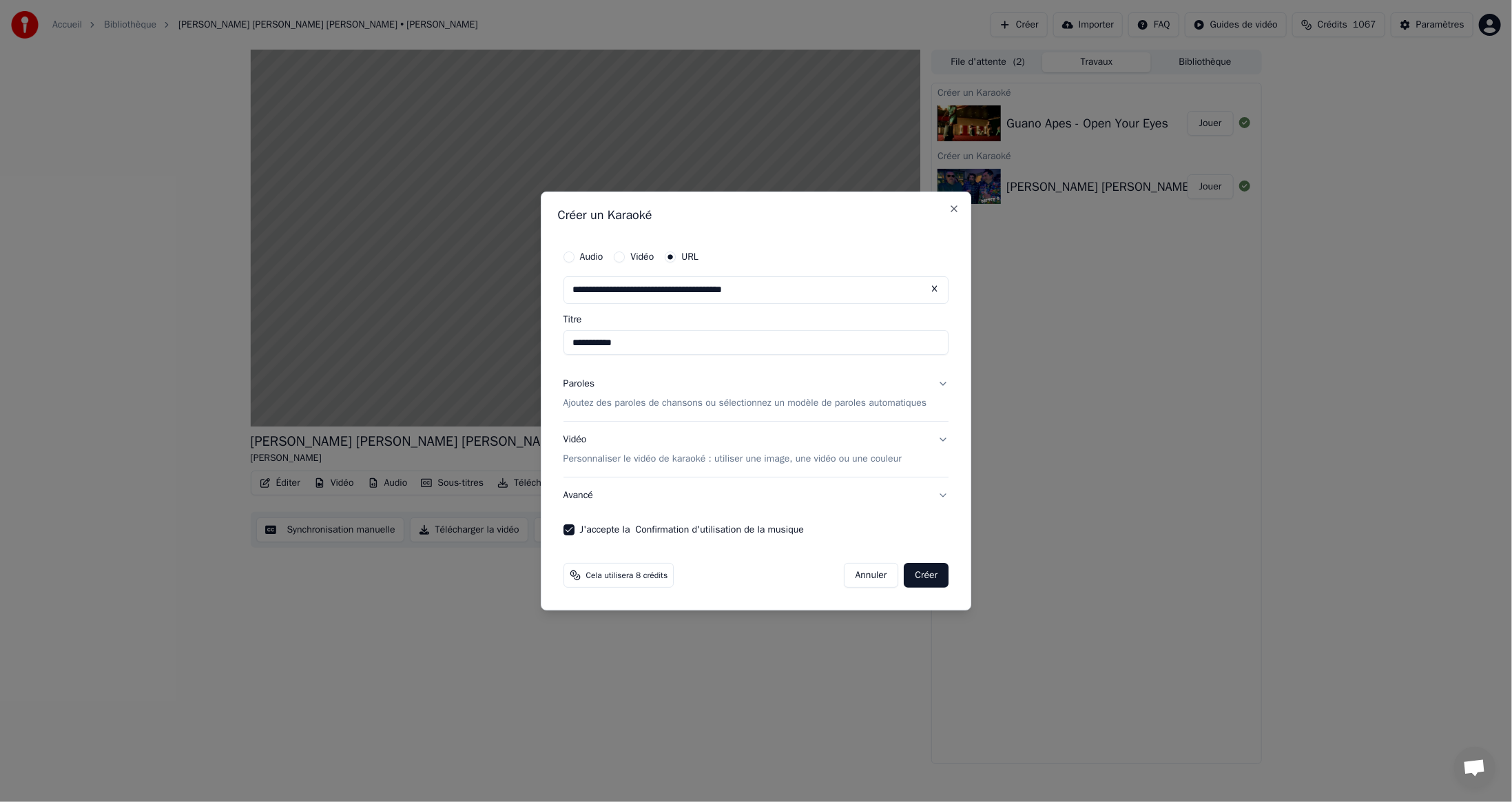 click on "Créer" at bounding box center [926, 575] 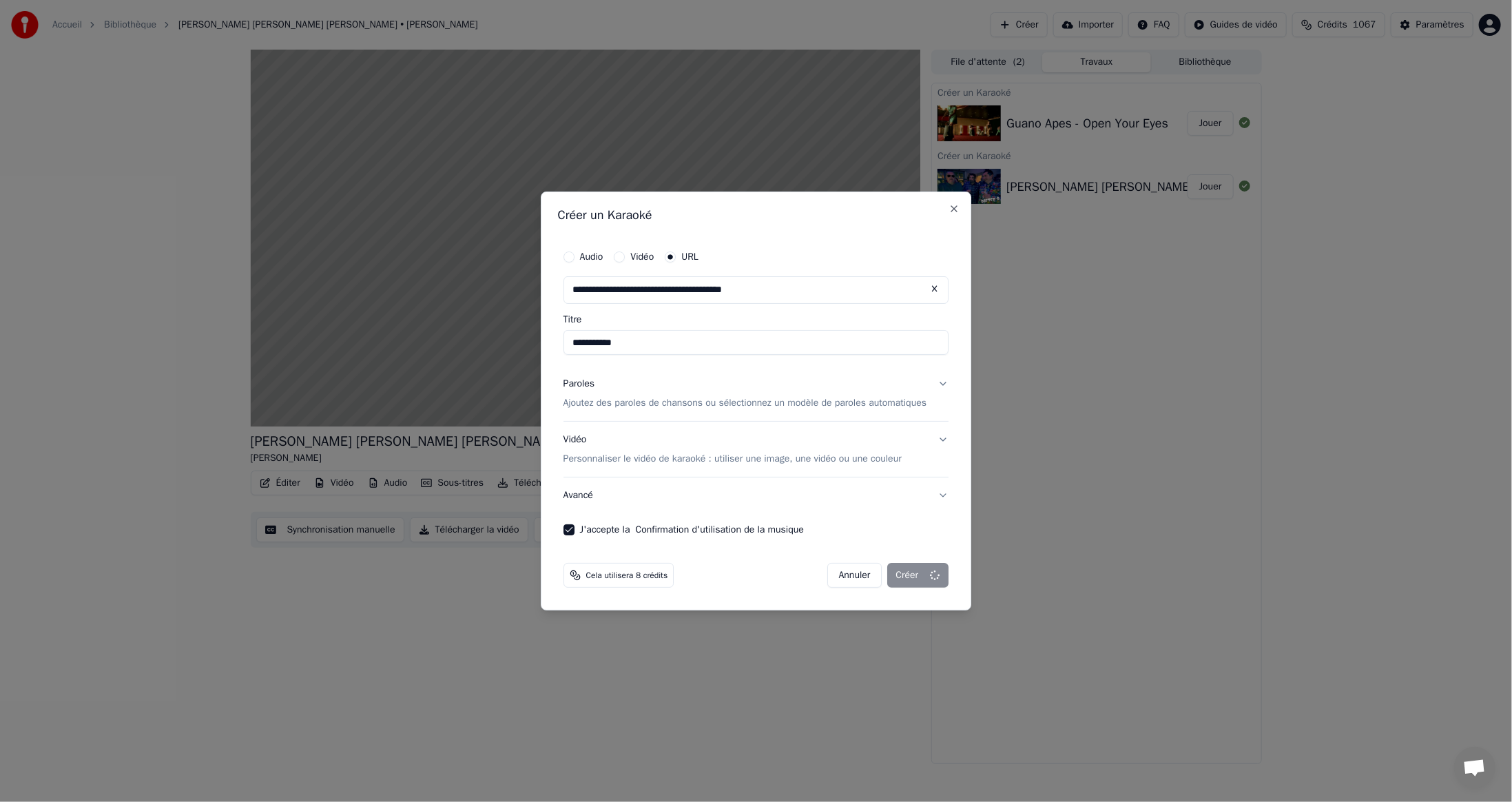 type 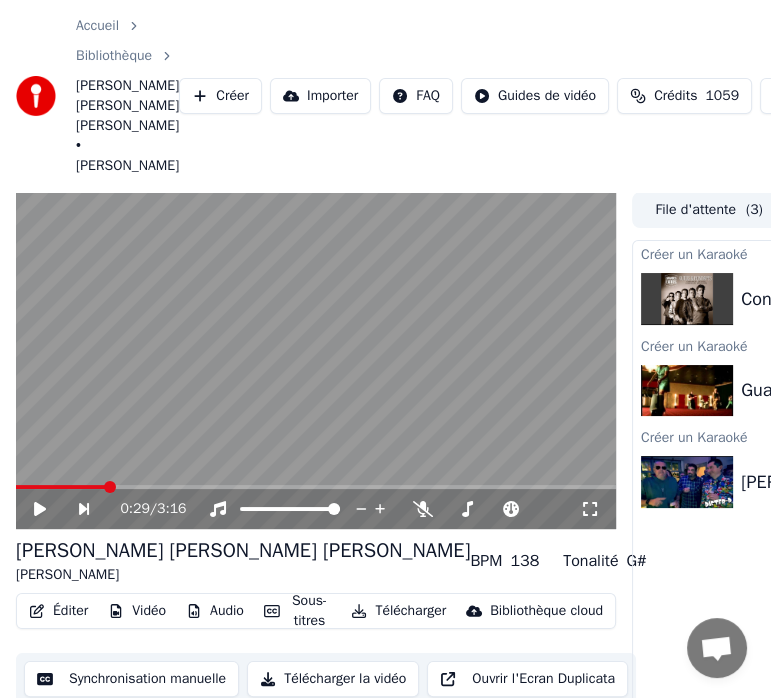 click on "Éditer" at bounding box center (58, 611) 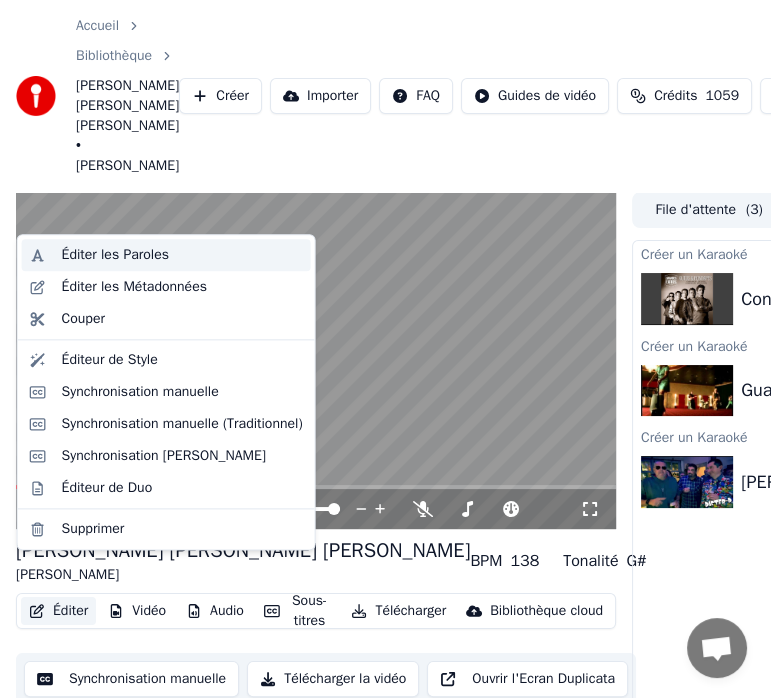 click on "Éditer les Paroles" at bounding box center [115, 255] 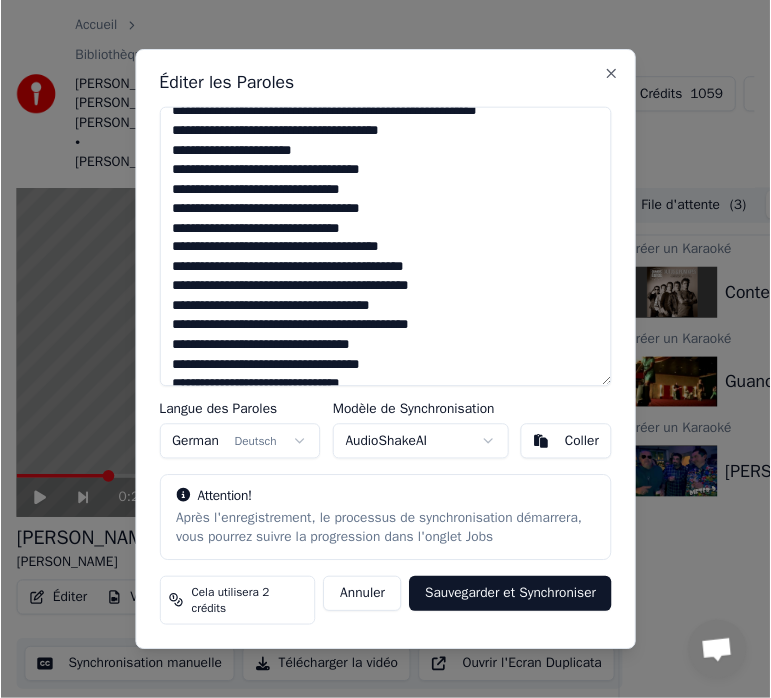 scroll, scrollTop: 770, scrollLeft: 0, axis: vertical 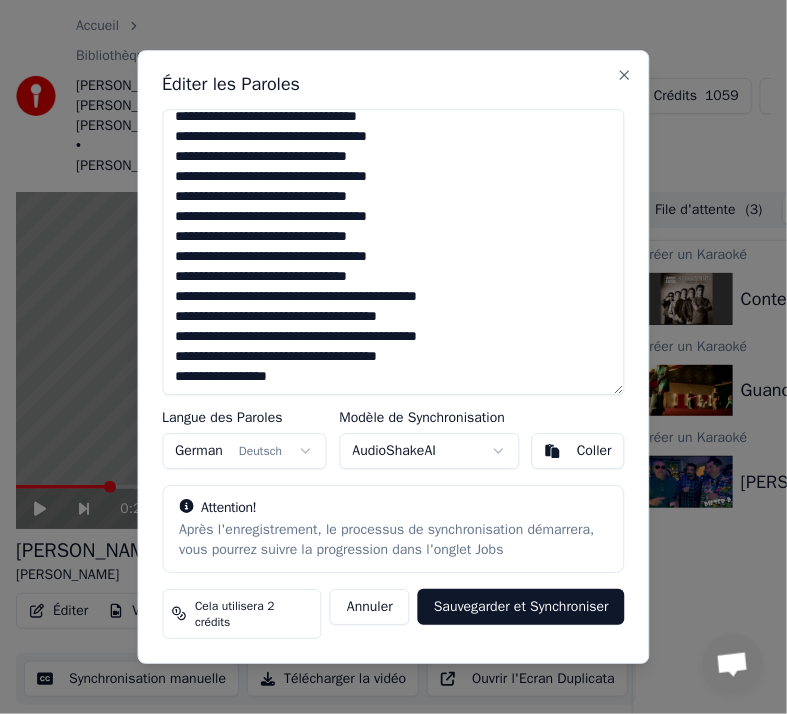 drag, startPoint x: 171, startPoint y: 129, endPoint x: 645, endPoint y: 506, distance: 605.6443 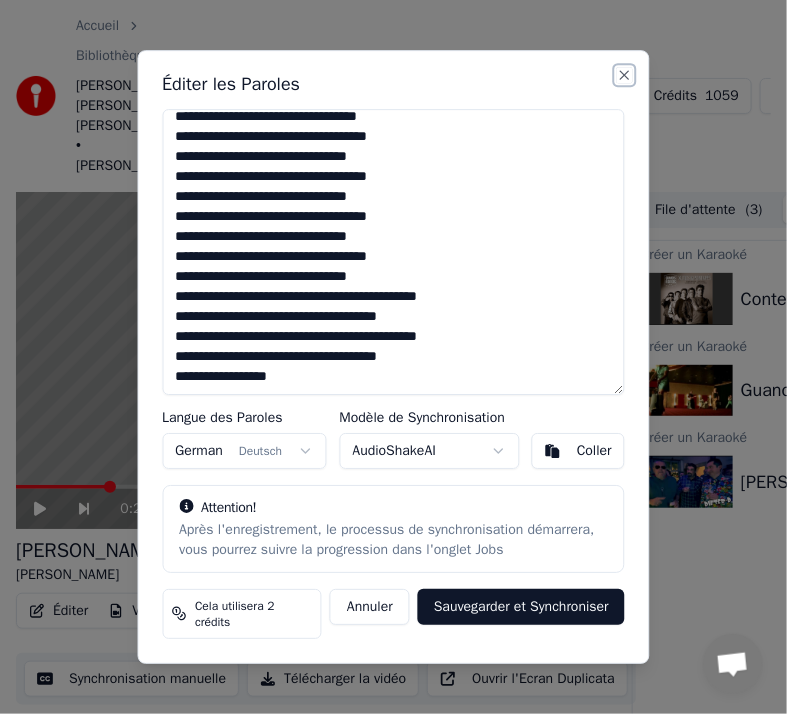 click on "Close" at bounding box center [625, 75] 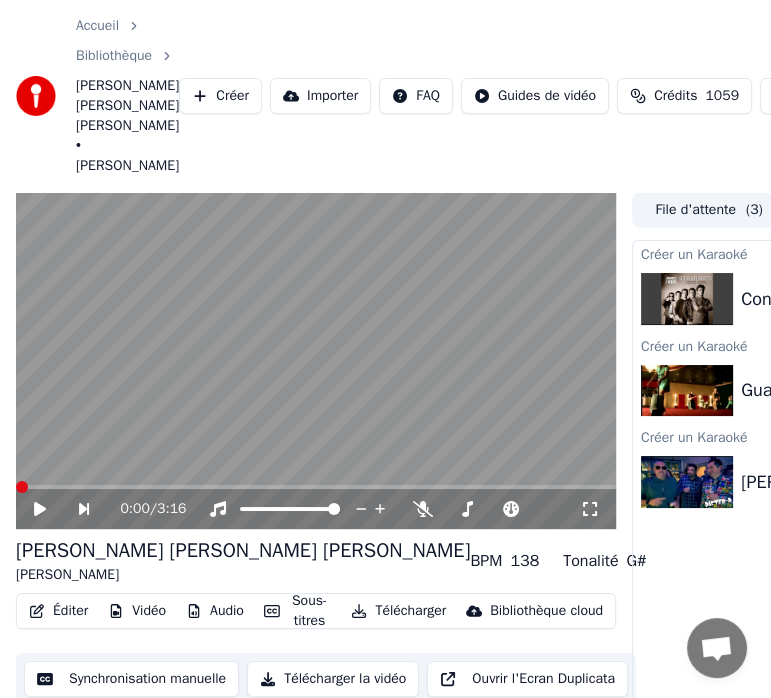 click at bounding box center [22, 487] 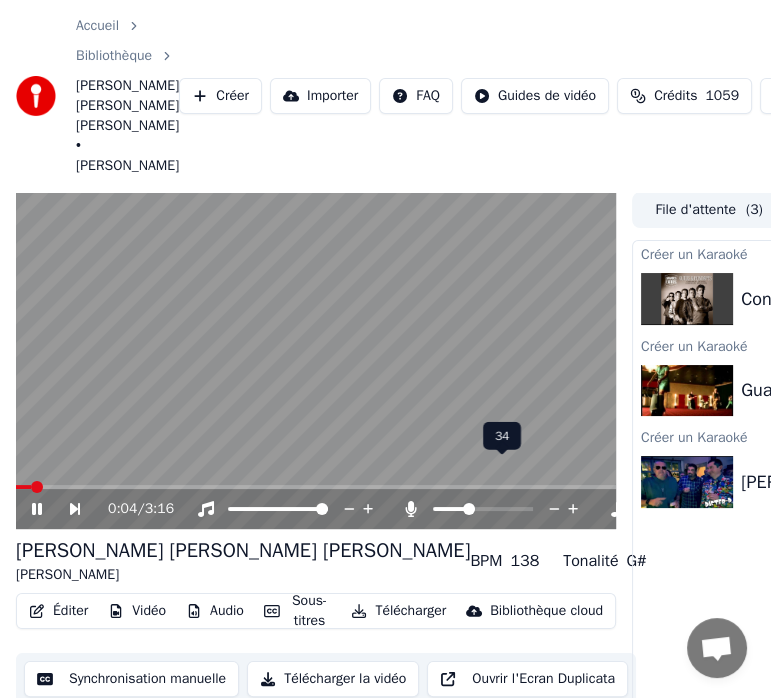 click at bounding box center [469, 509] 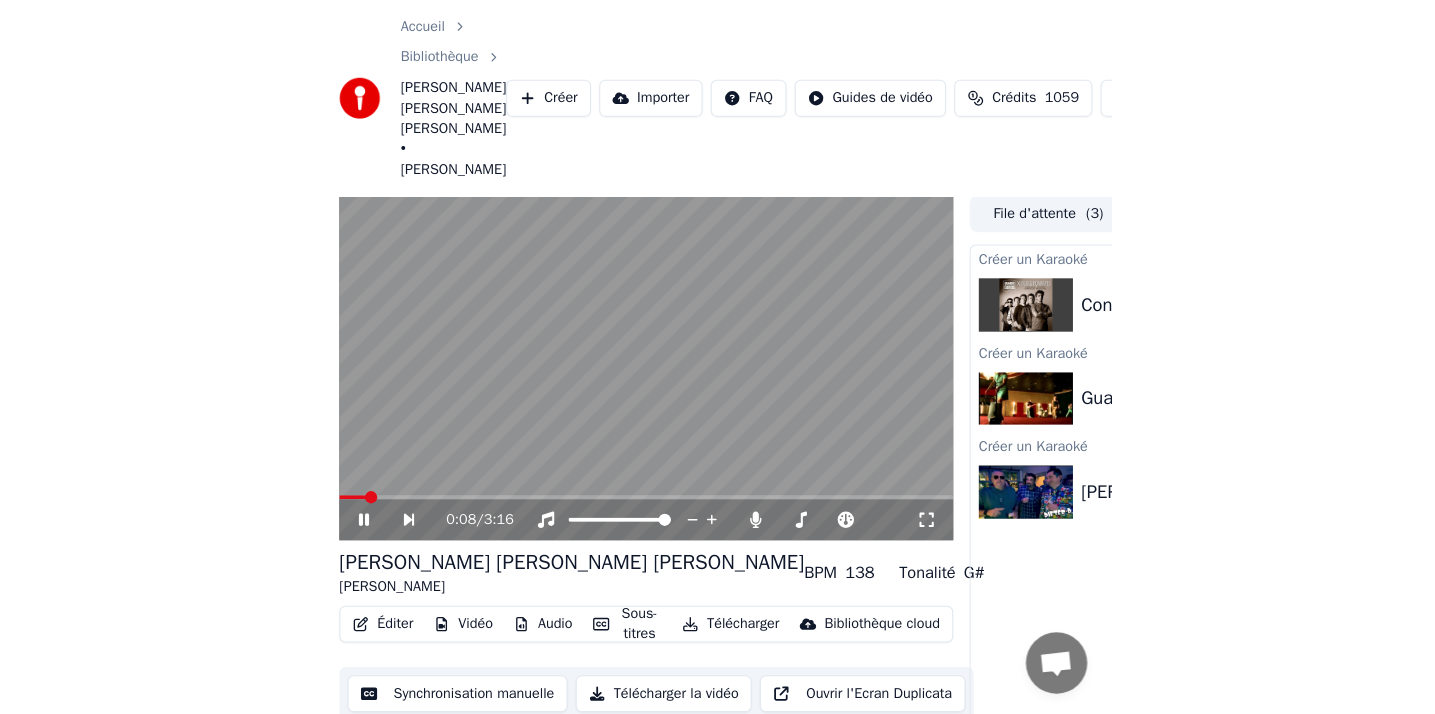 scroll, scrollTop: 0, scrollLeft: 0, axis: both 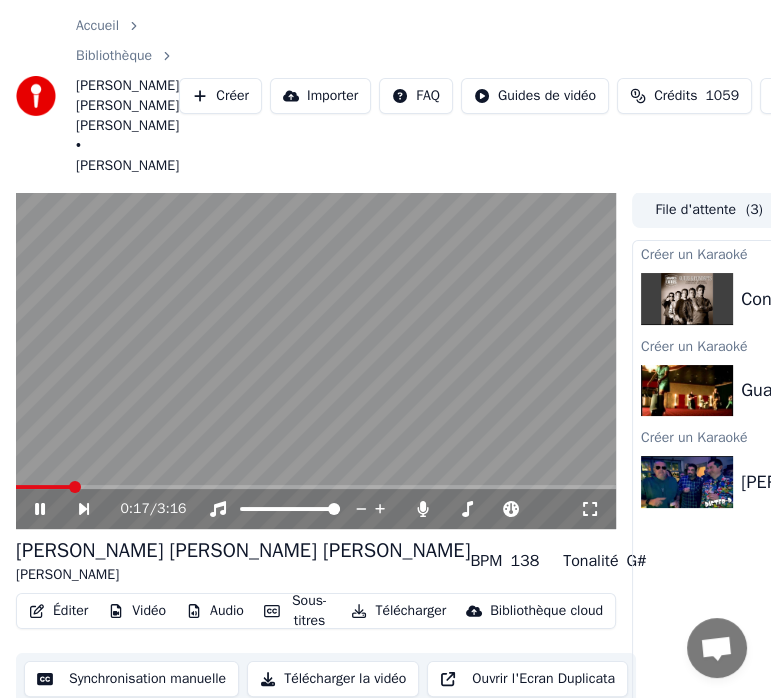 click at bounding box center [316, 361] 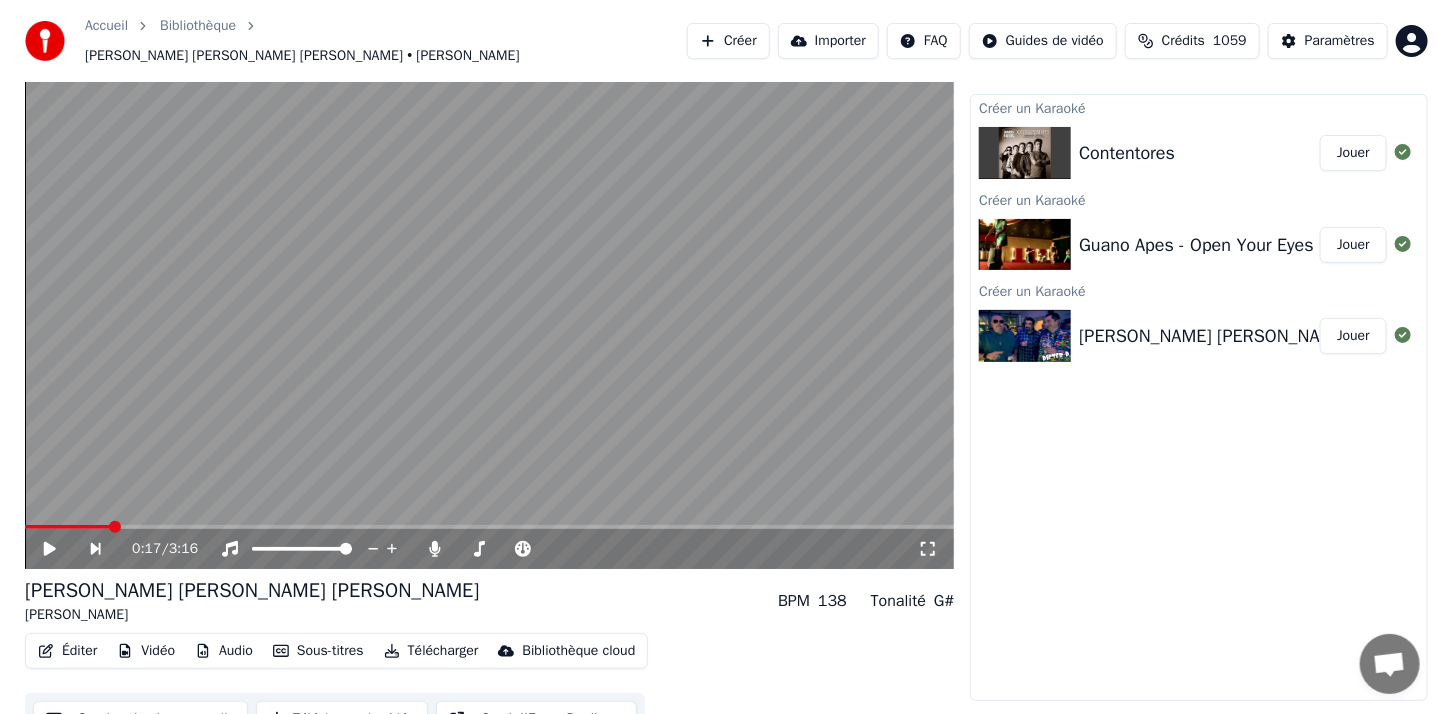 scroll, scrollTop: 56, scrollLeft: 0, axis: vertical 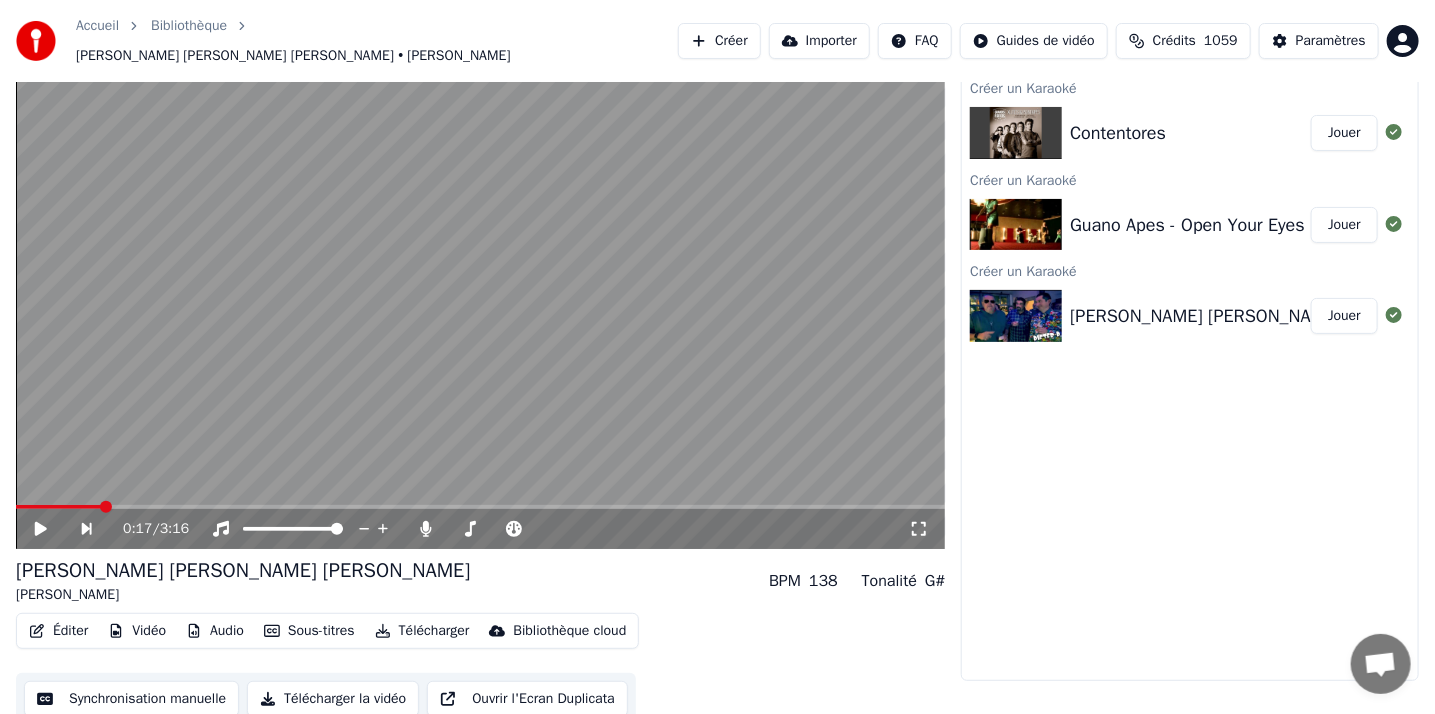 click on "Éditer" at bounding box center (58, 631) 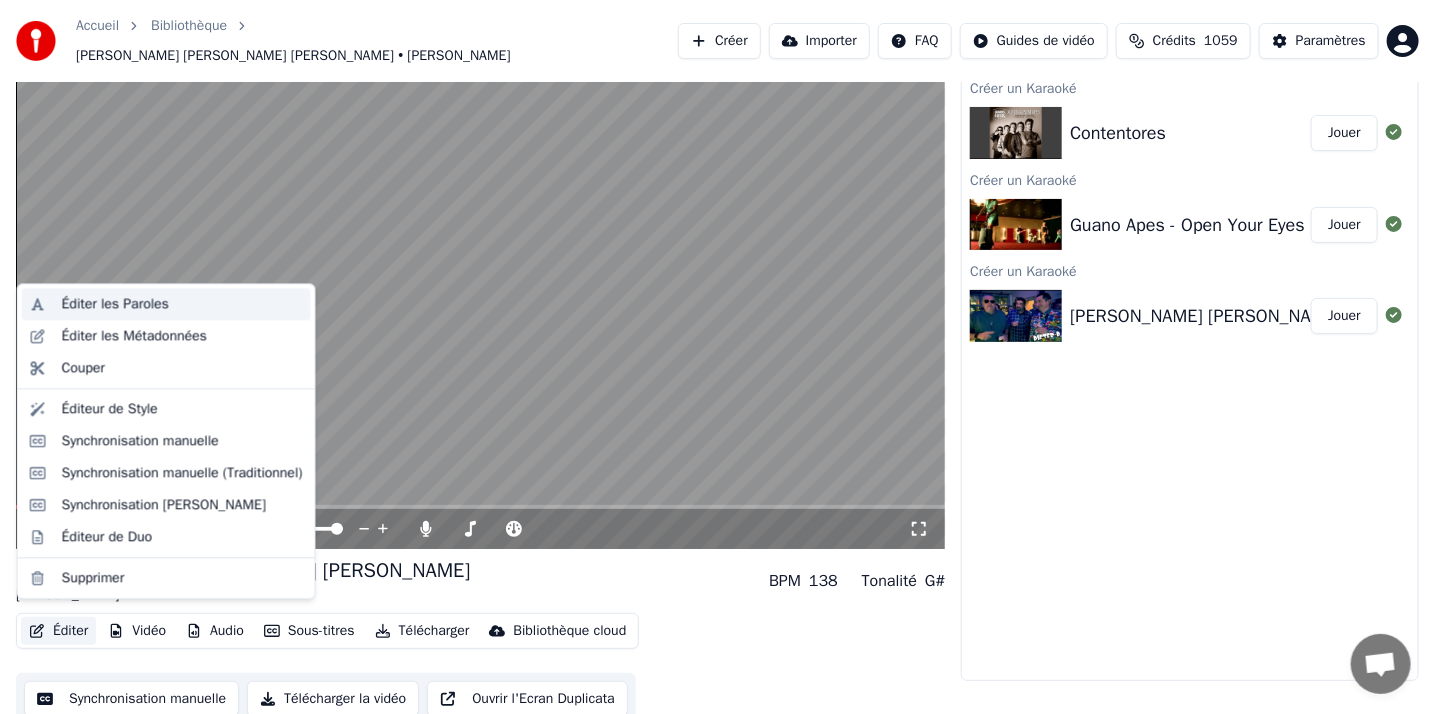 click on "Éditer les Paroles" at bounding box center [115, 304] 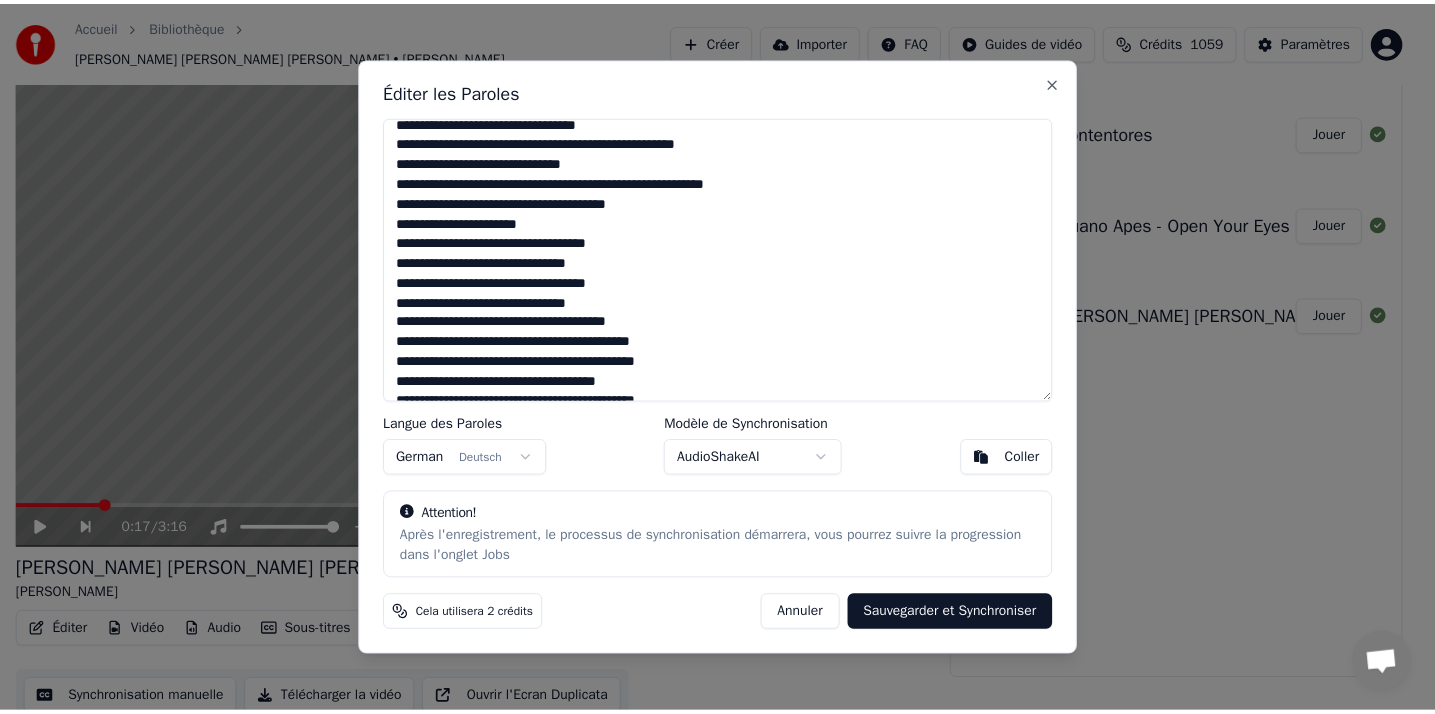 scroll, scrollTop: 770, scrollLeft: 0, axis: vertical 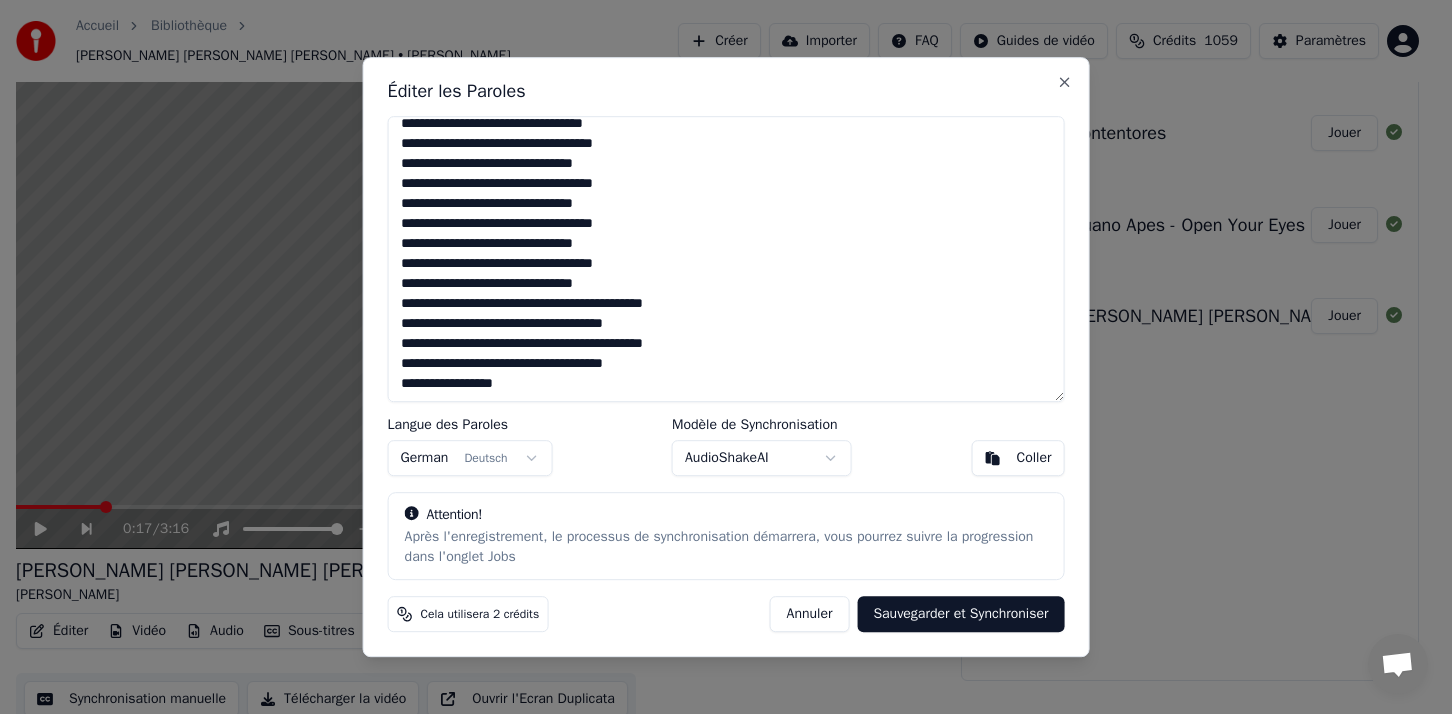 drag, startPoint x: 400, startPoint y: 132, endPoint x: 1012, endPoint y: 566, distance: 750.2666 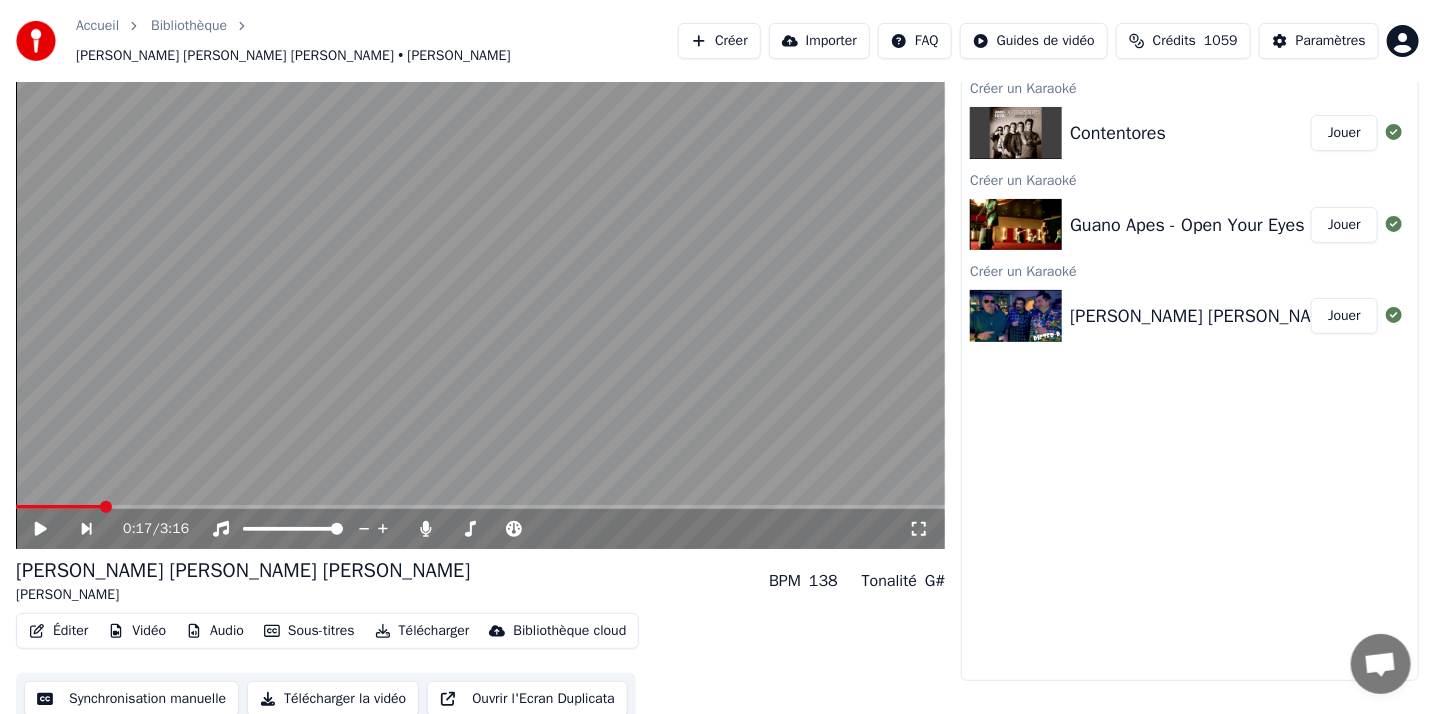 click at bounding box center [58, 507] 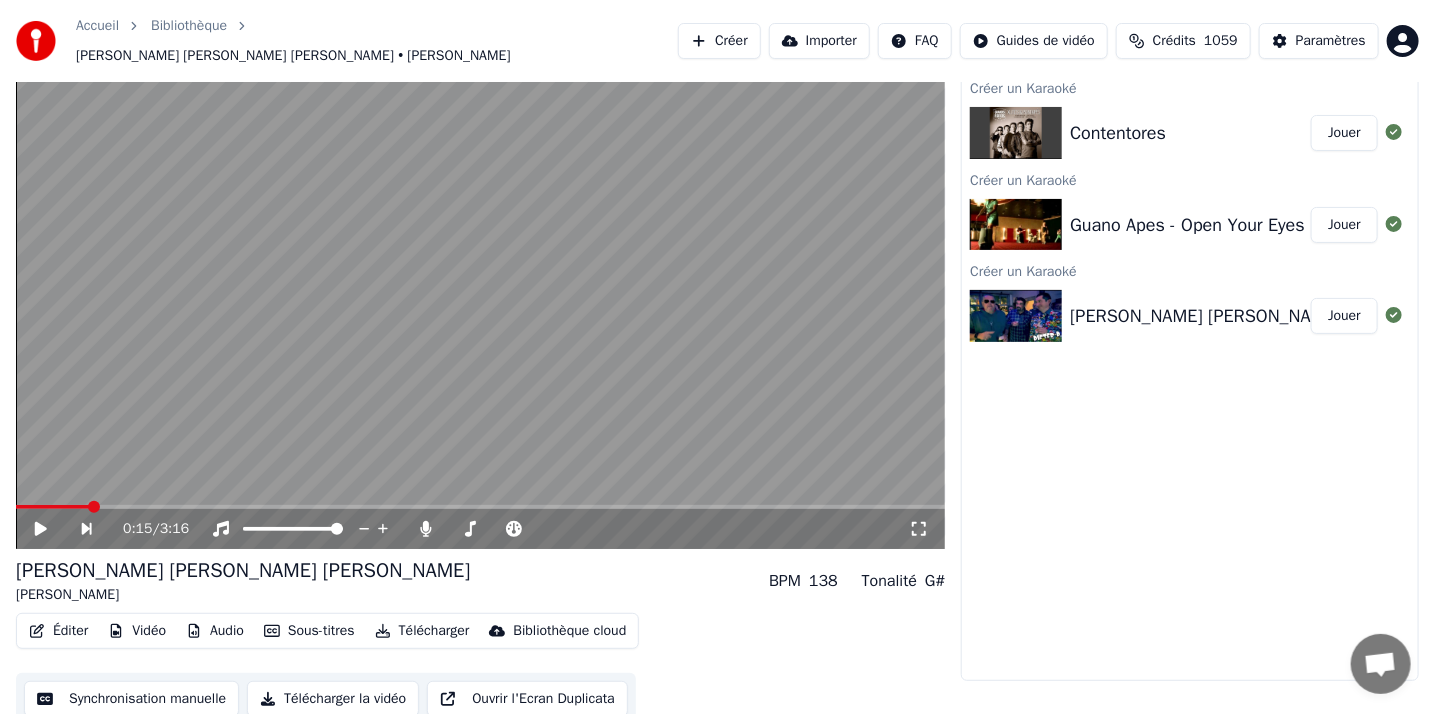 click at bounding box center (480, 287) 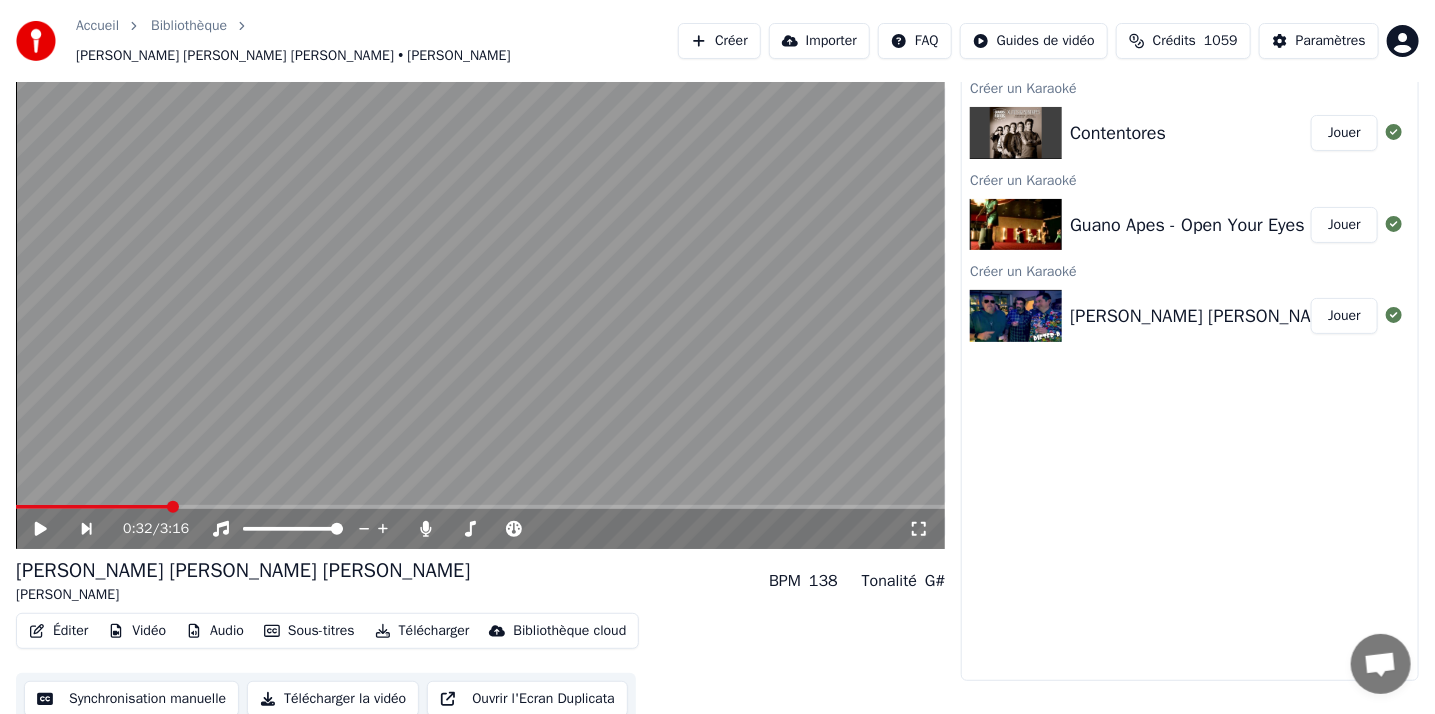 click at bounding box center [480, 287] 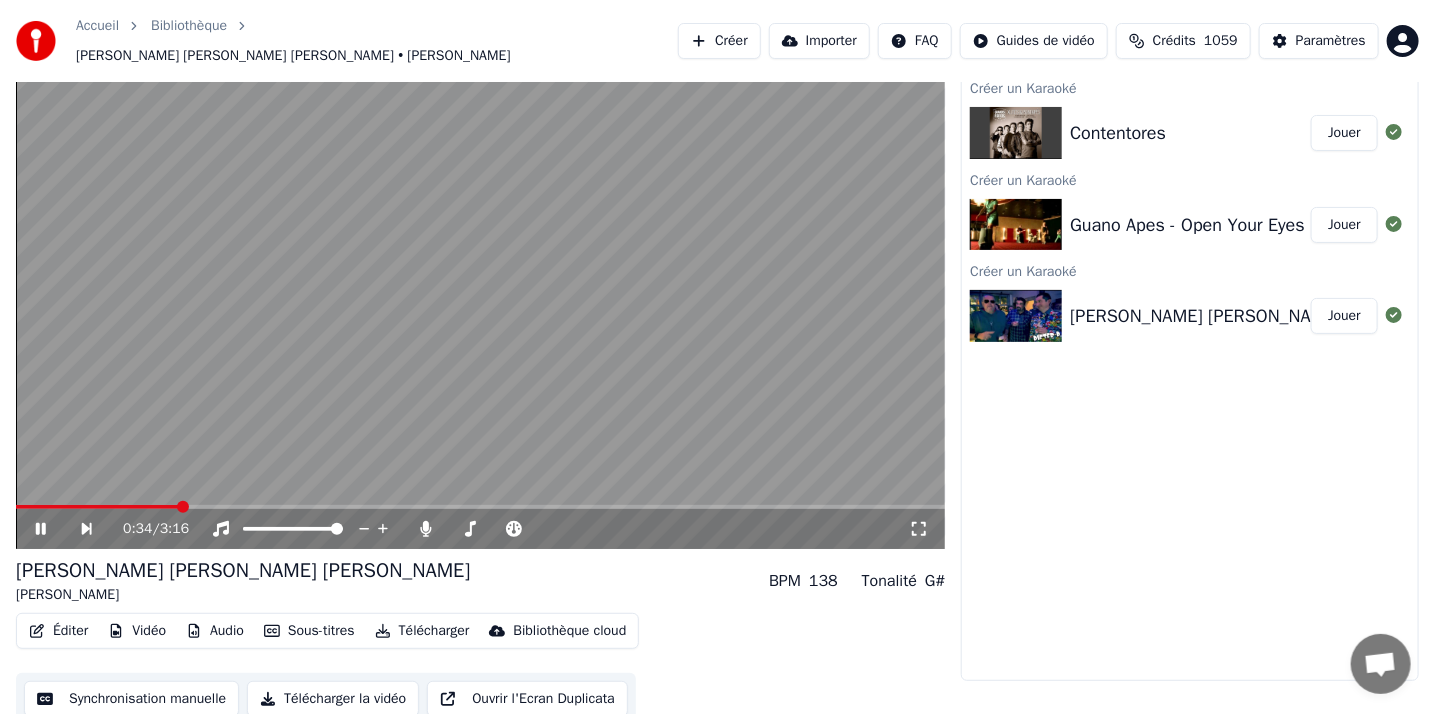 click at bounding box center (480, 287) 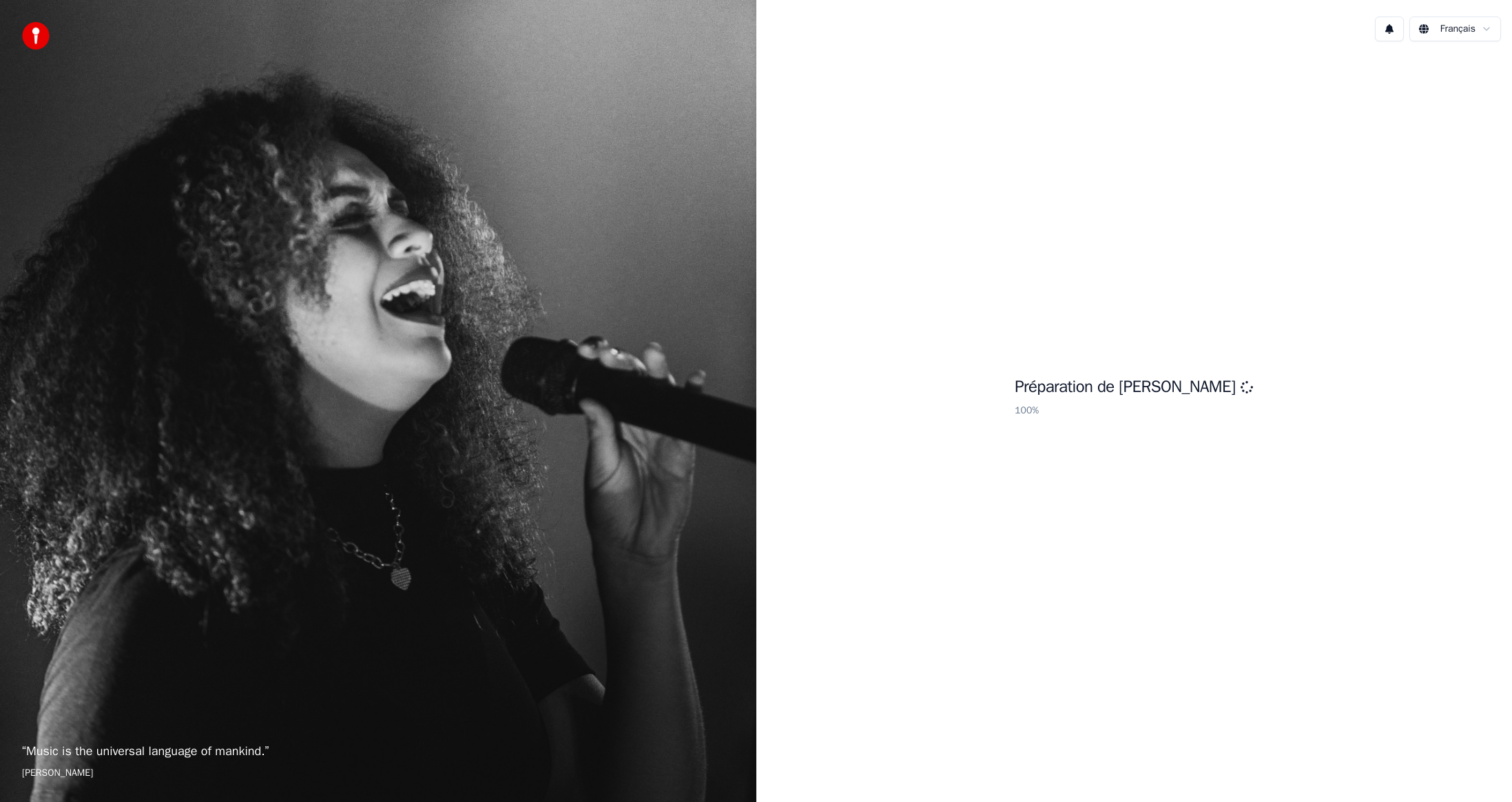 scroll, scrollTop: 0, scrollLeft: 0, axis: both 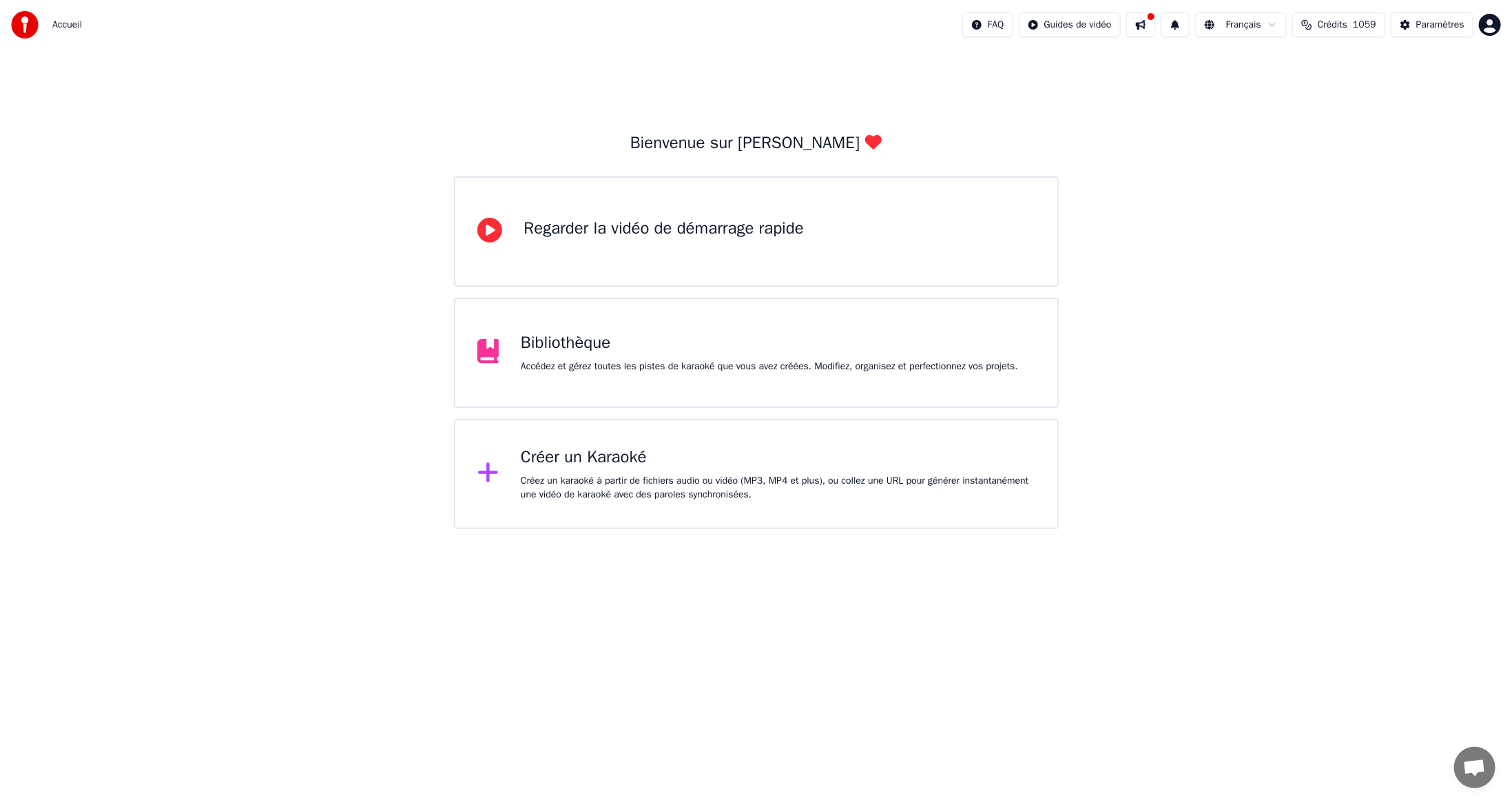 click on "Bibliothèque Accédez et gérez toutes les pistes de karaoké que vous avez créées. Modifiez, organisez et perfectionnez vos projets." at bounding box center [769, 353] 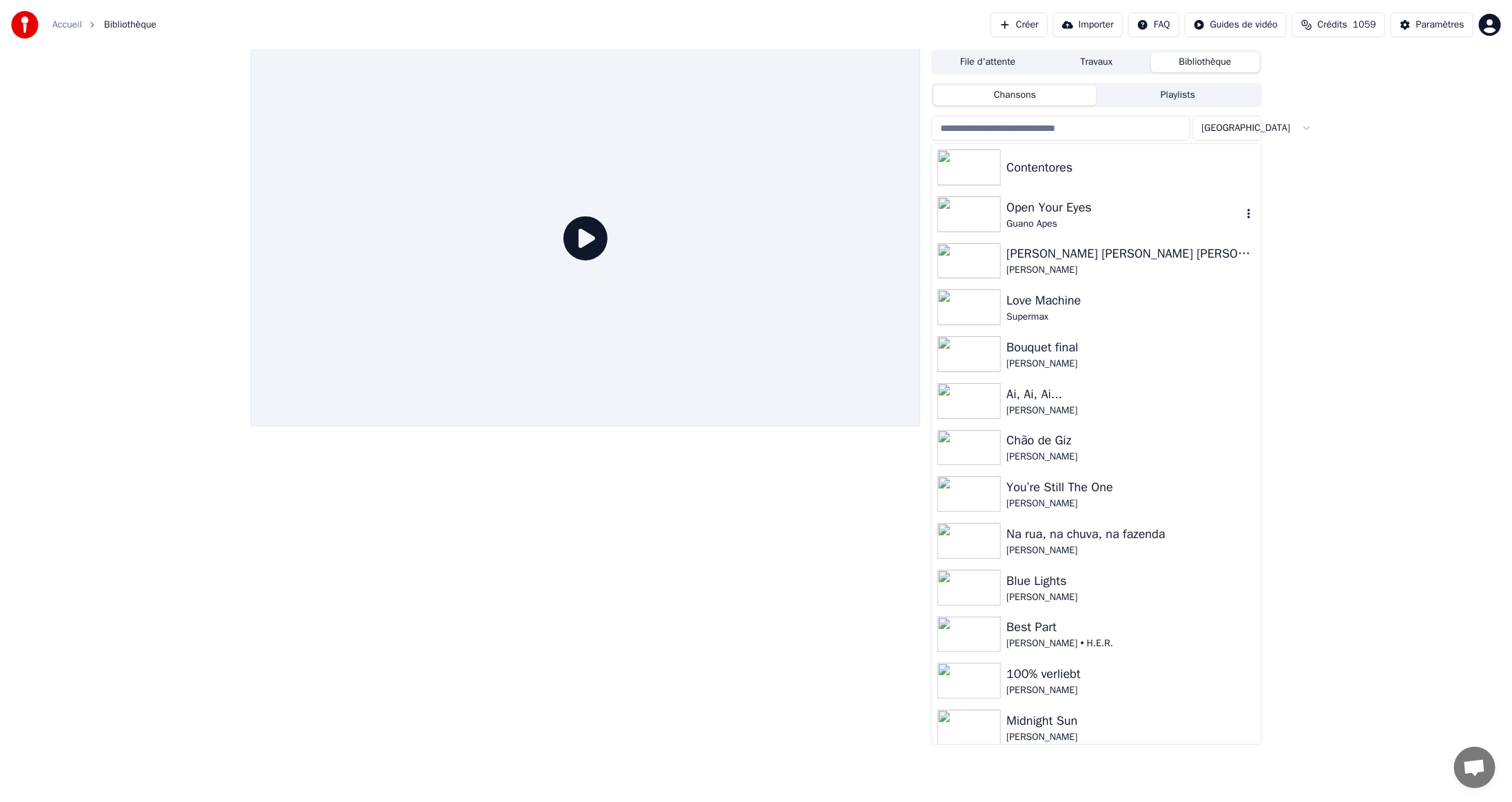 click at bounding box center [969, 214] 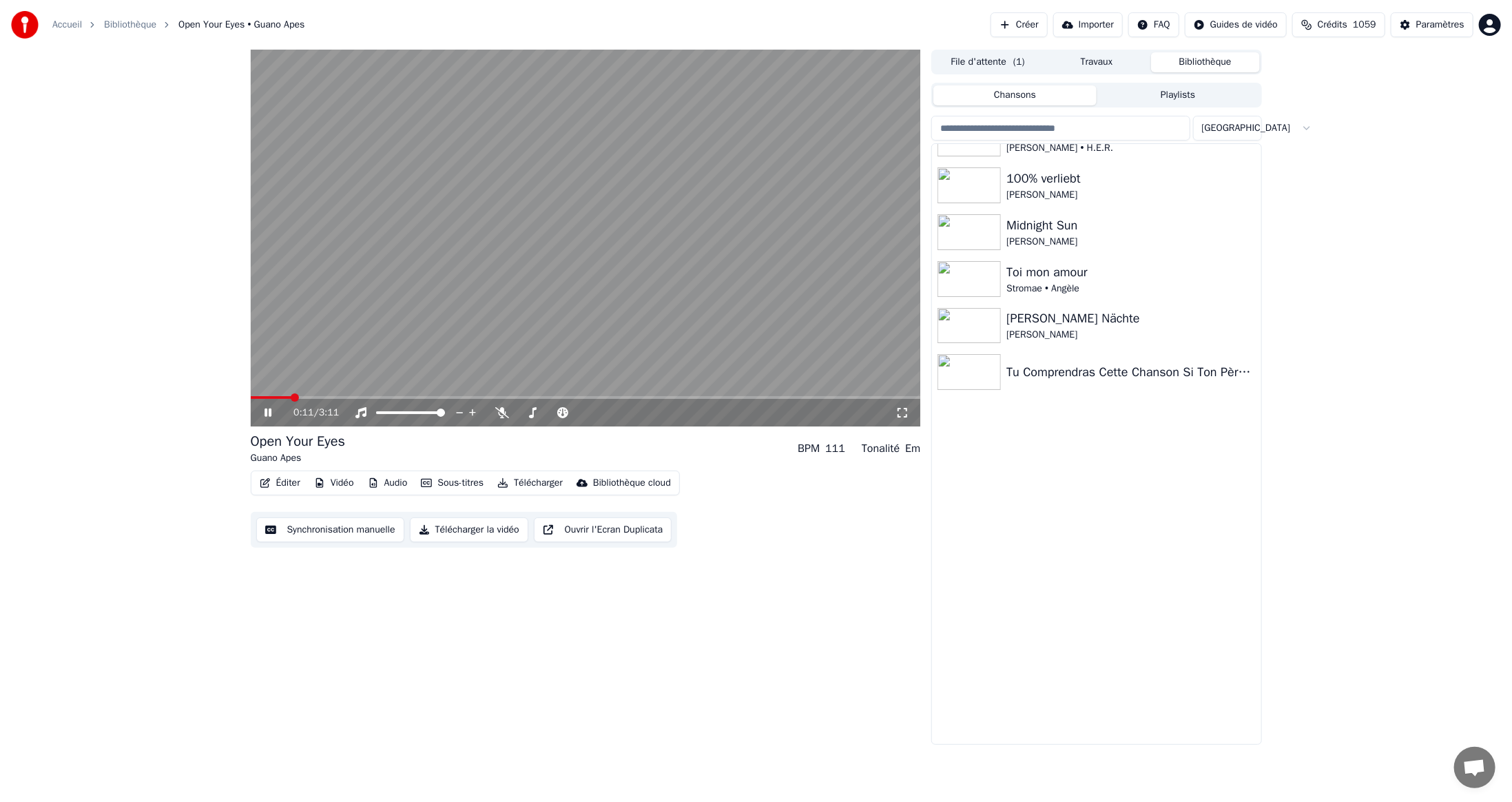 scroll, scrollTop: 525, scrollLeft: 0, axis: vertical 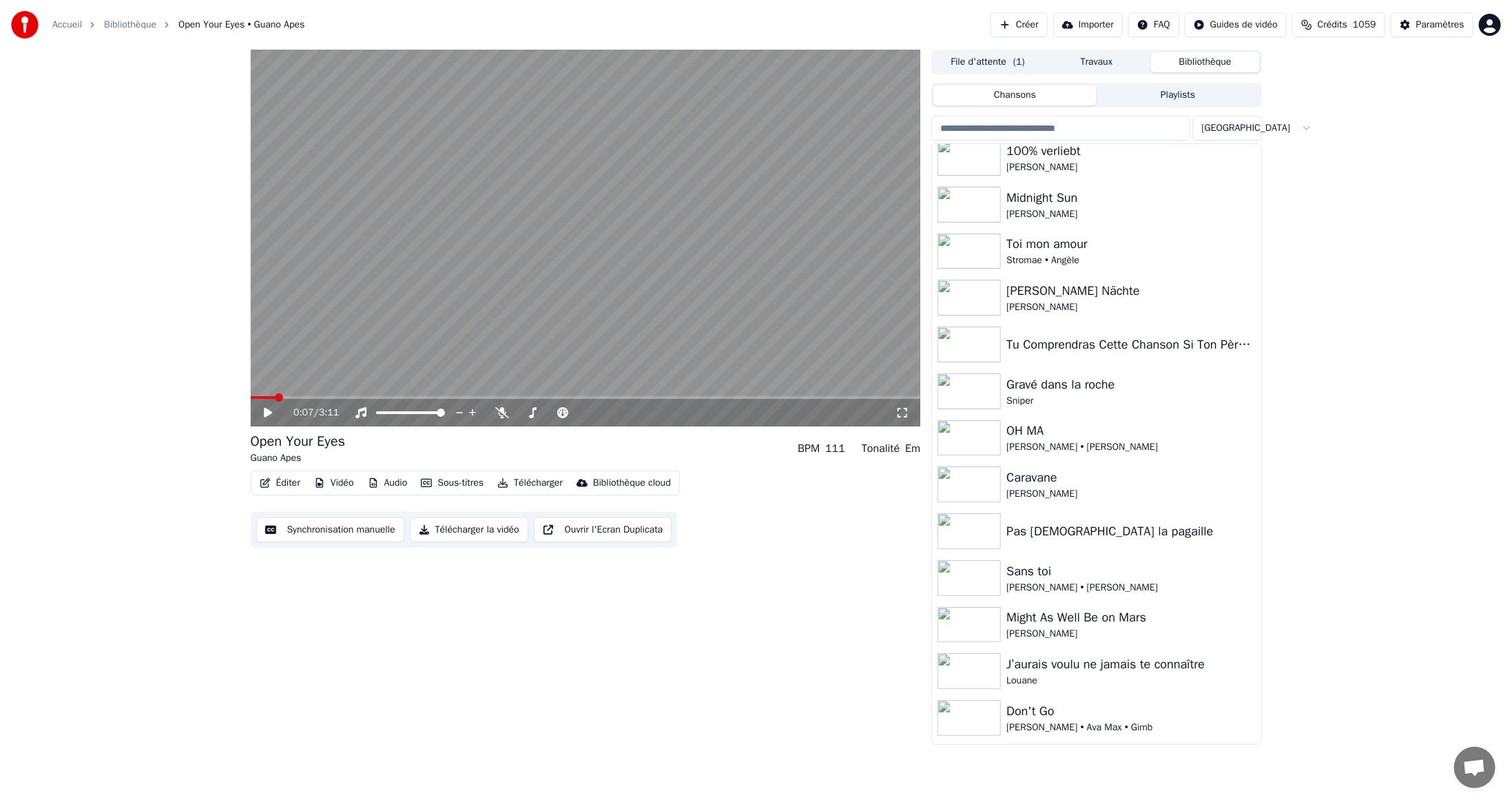 click at bounding box center [279, 398] 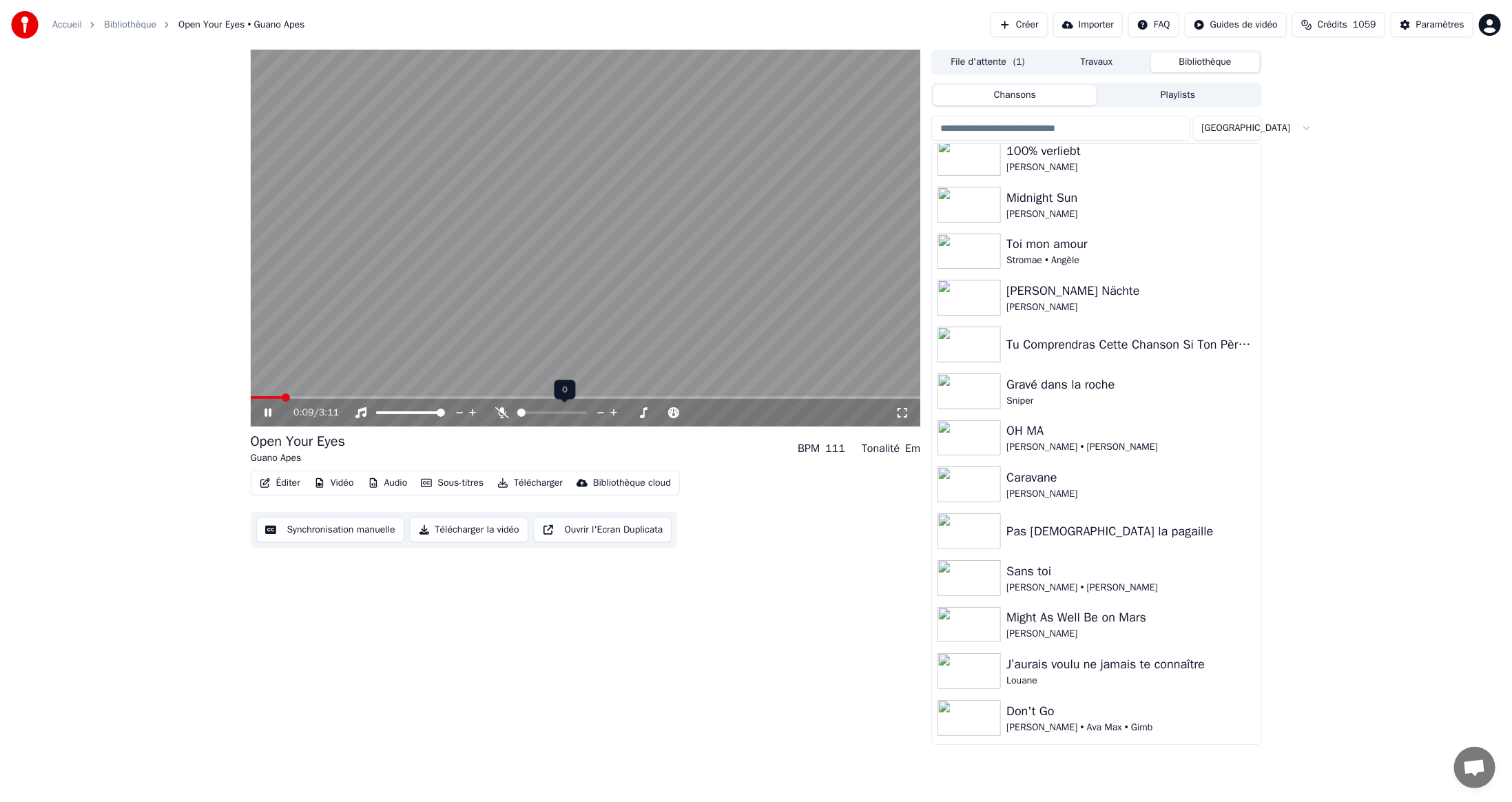 drag, startPoint x: 521, startPoint y: 408, endPoint x: 541, endPoint y: 411, distance: 20.223748 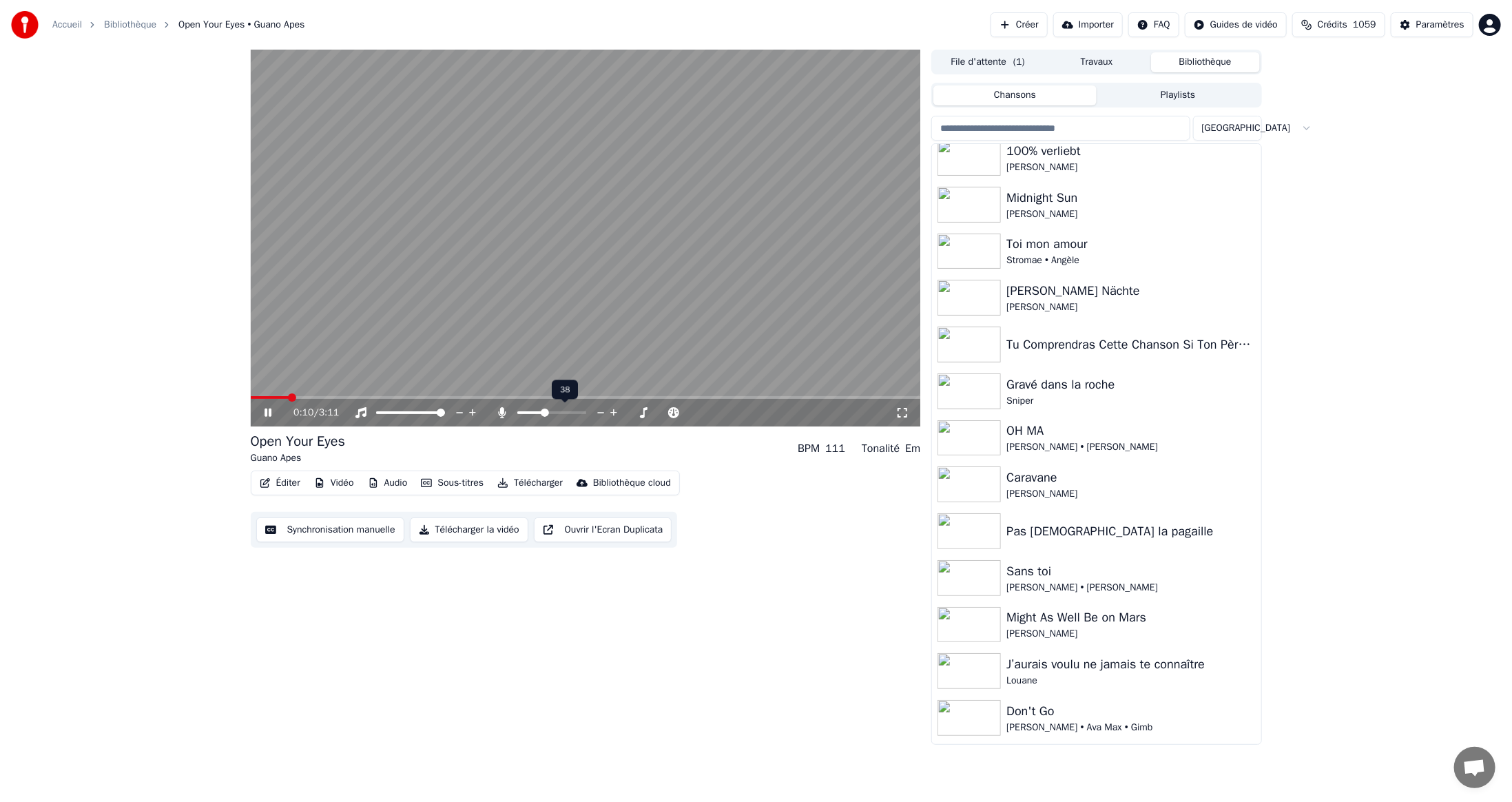 click at bounding box center (545, 413) 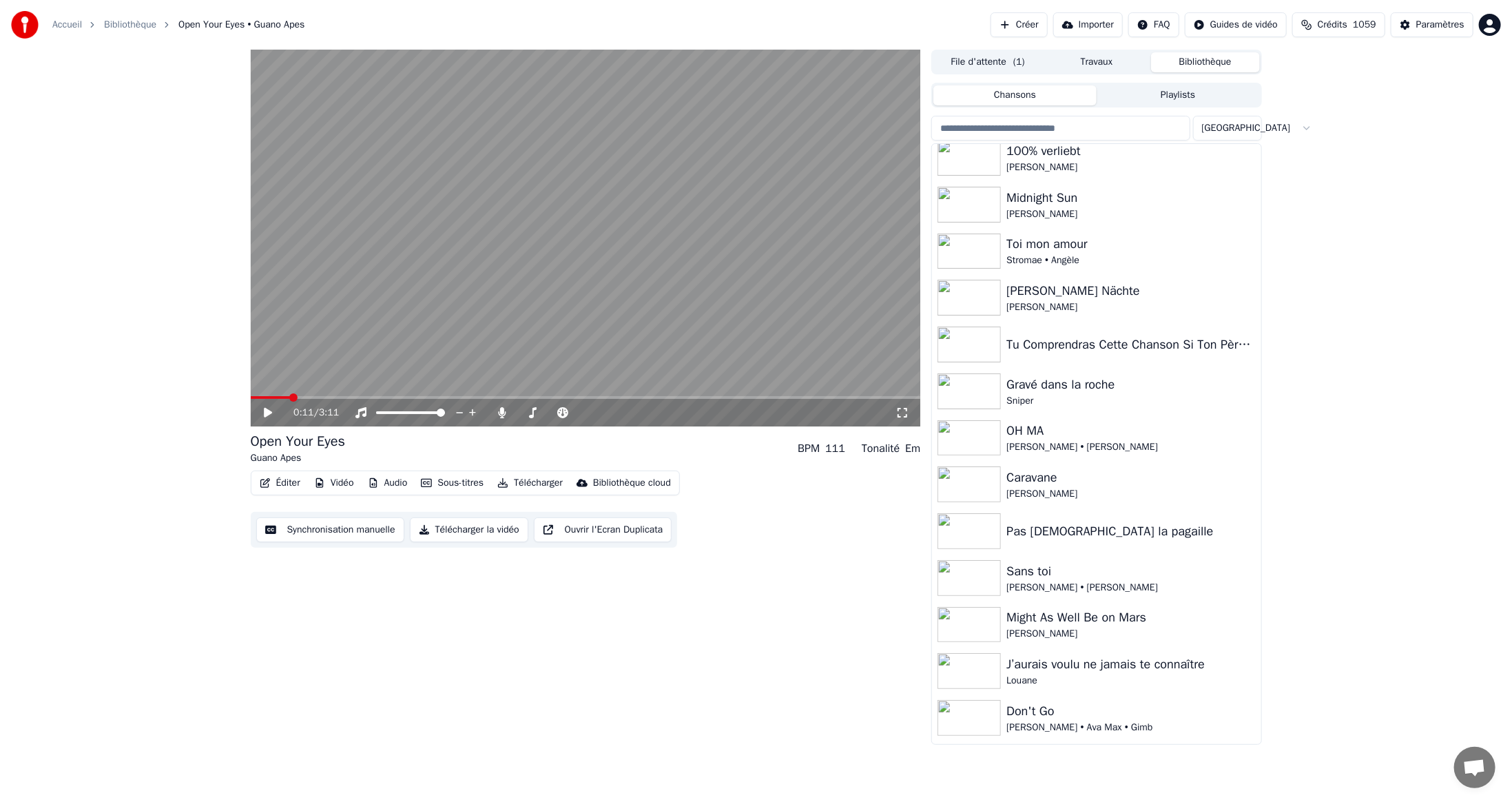 click at bounding box center [270, 398] 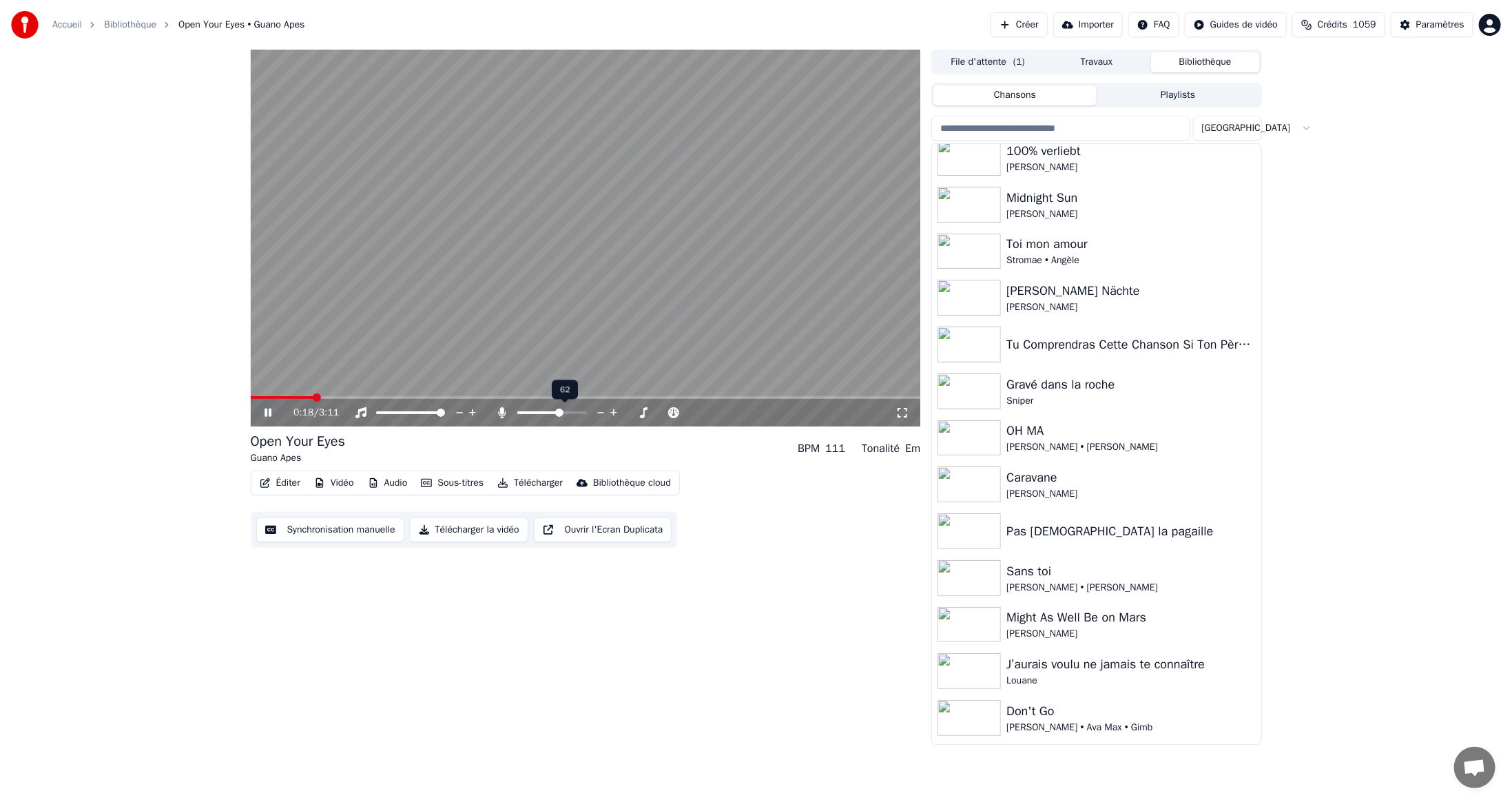 click at bounding box center [559, 413] 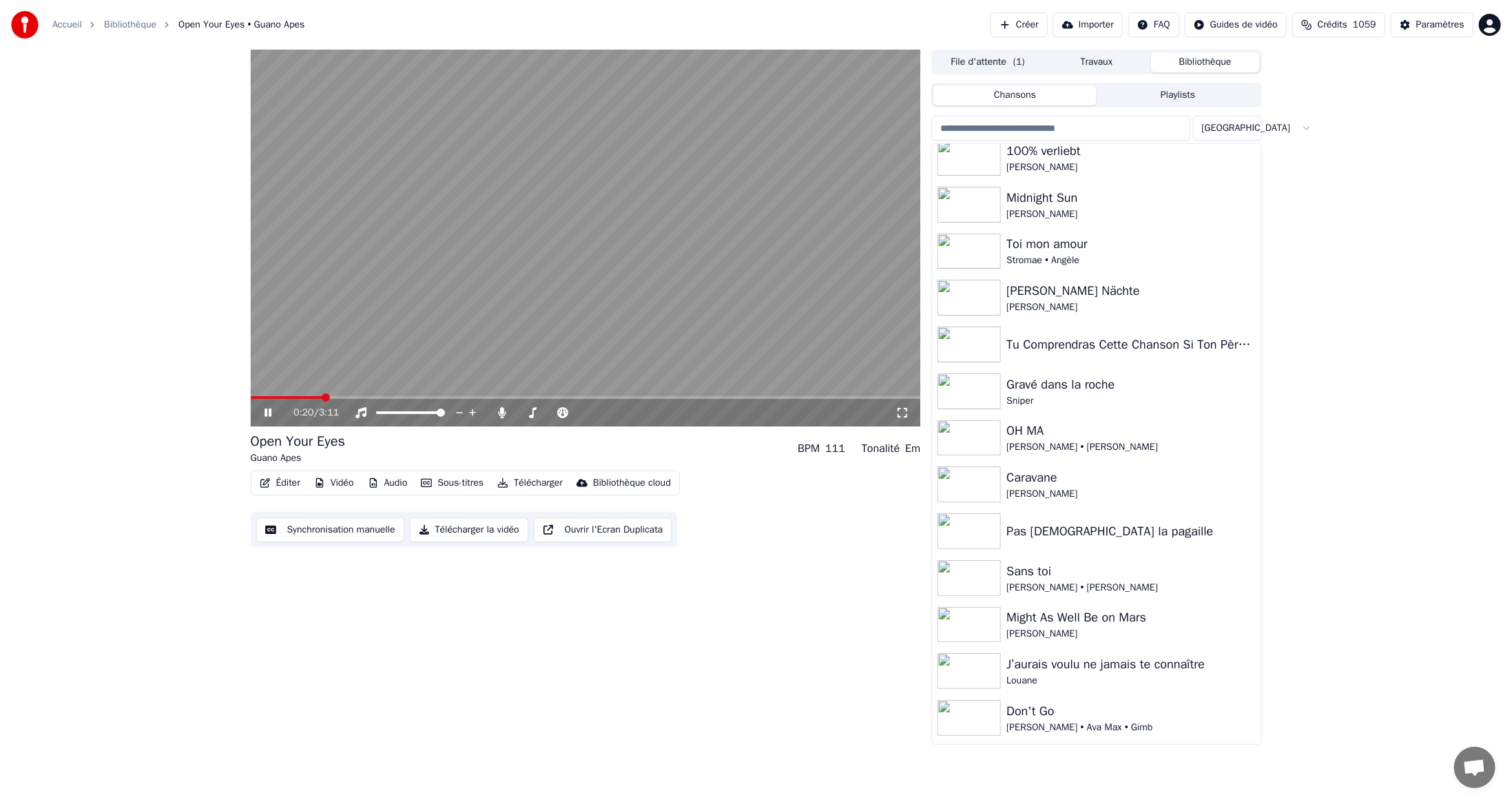 click at bounding box center (586, 398) 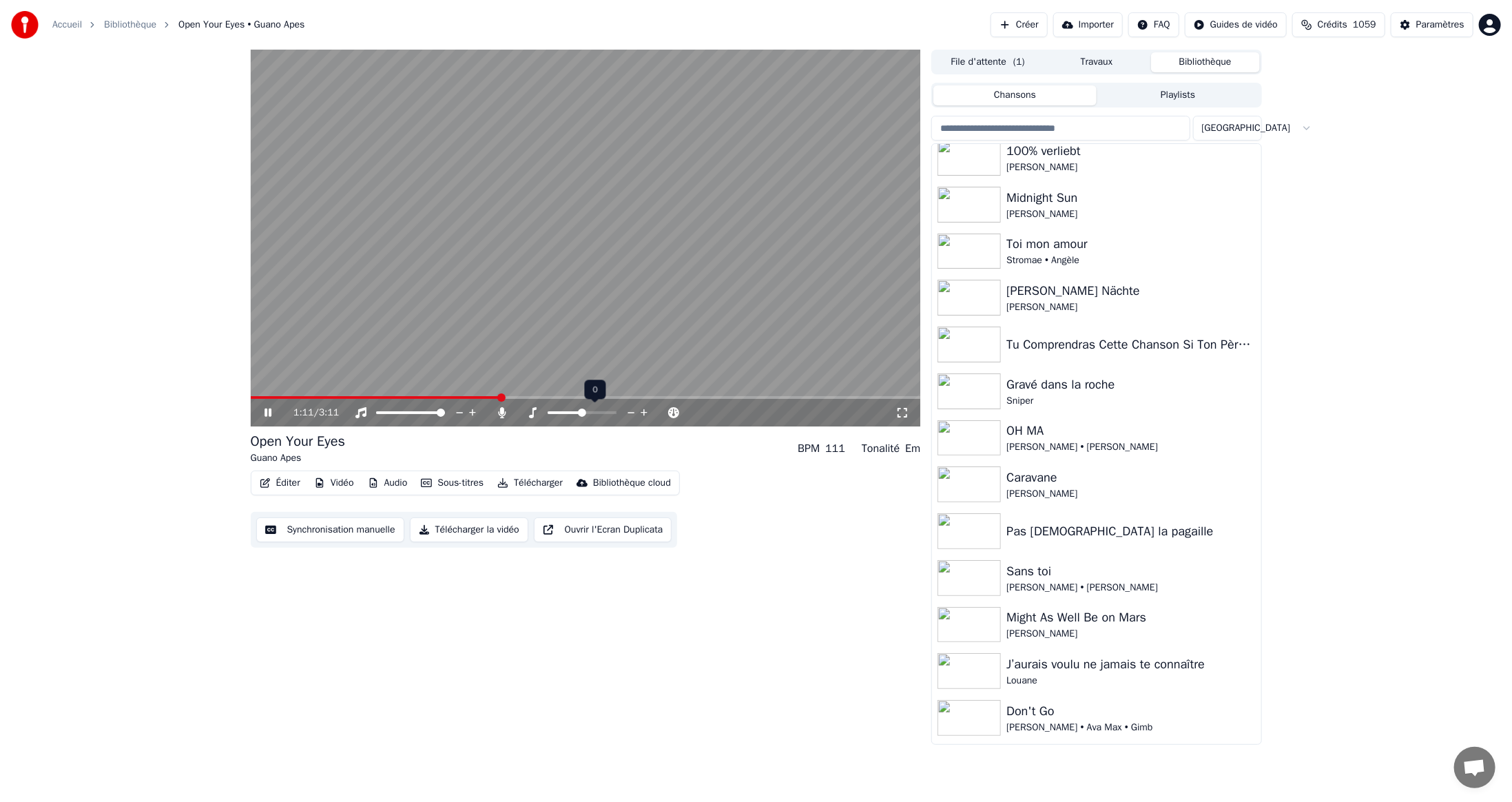 click at bounding box center (582, 413) 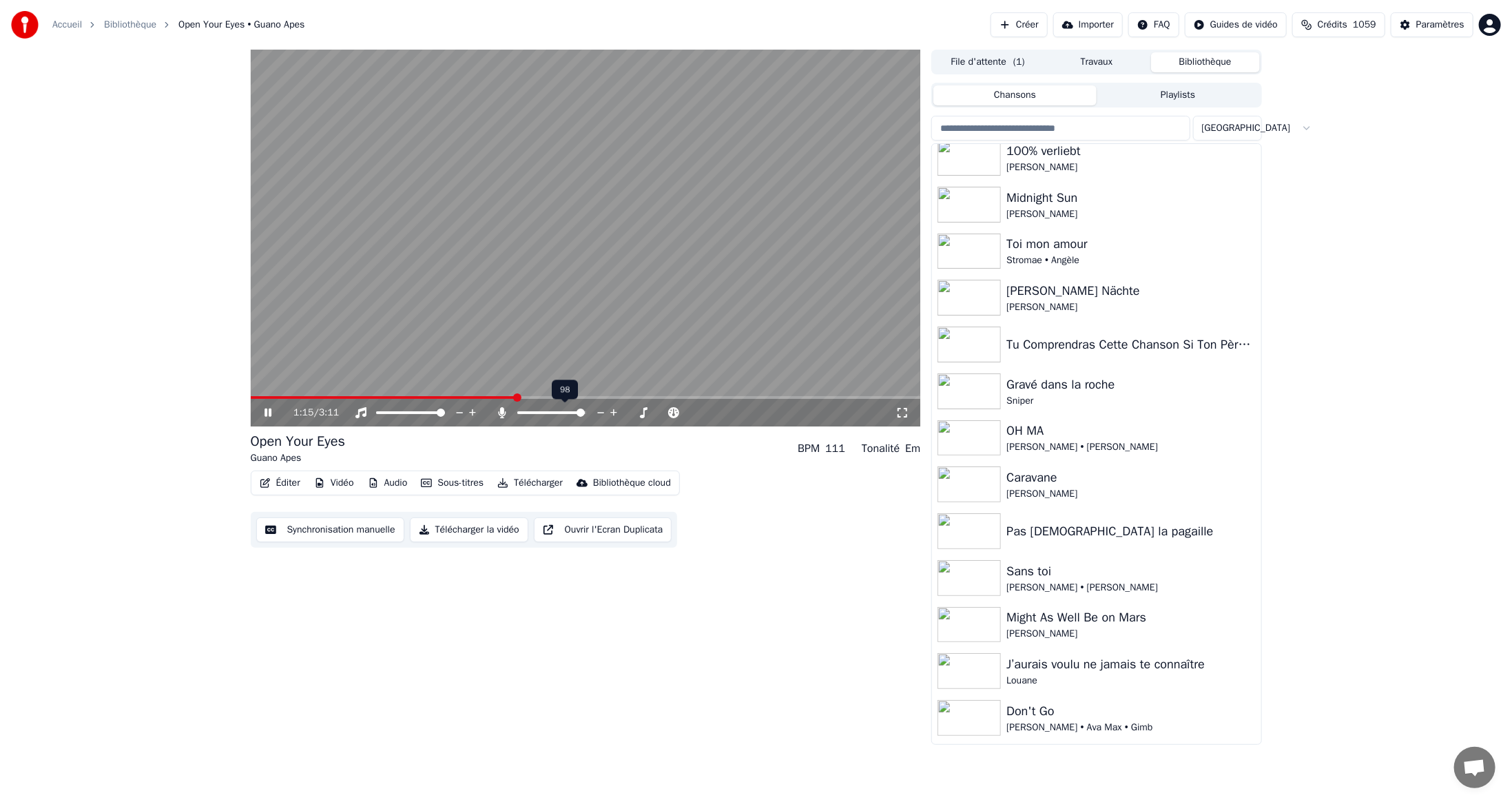 click at bounding box center [581, 413] 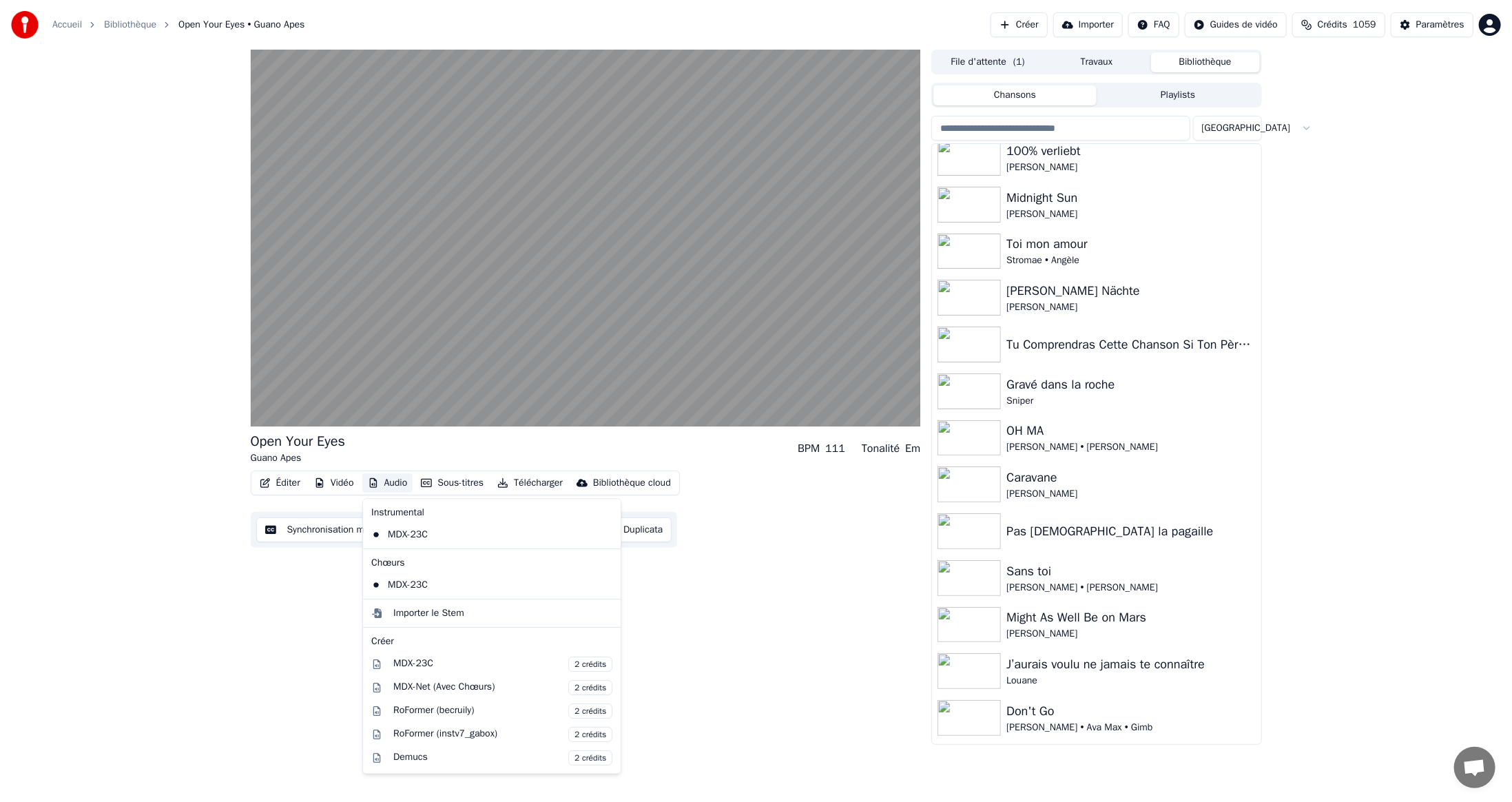 click on "Audio" at bounding box center [388, 483] 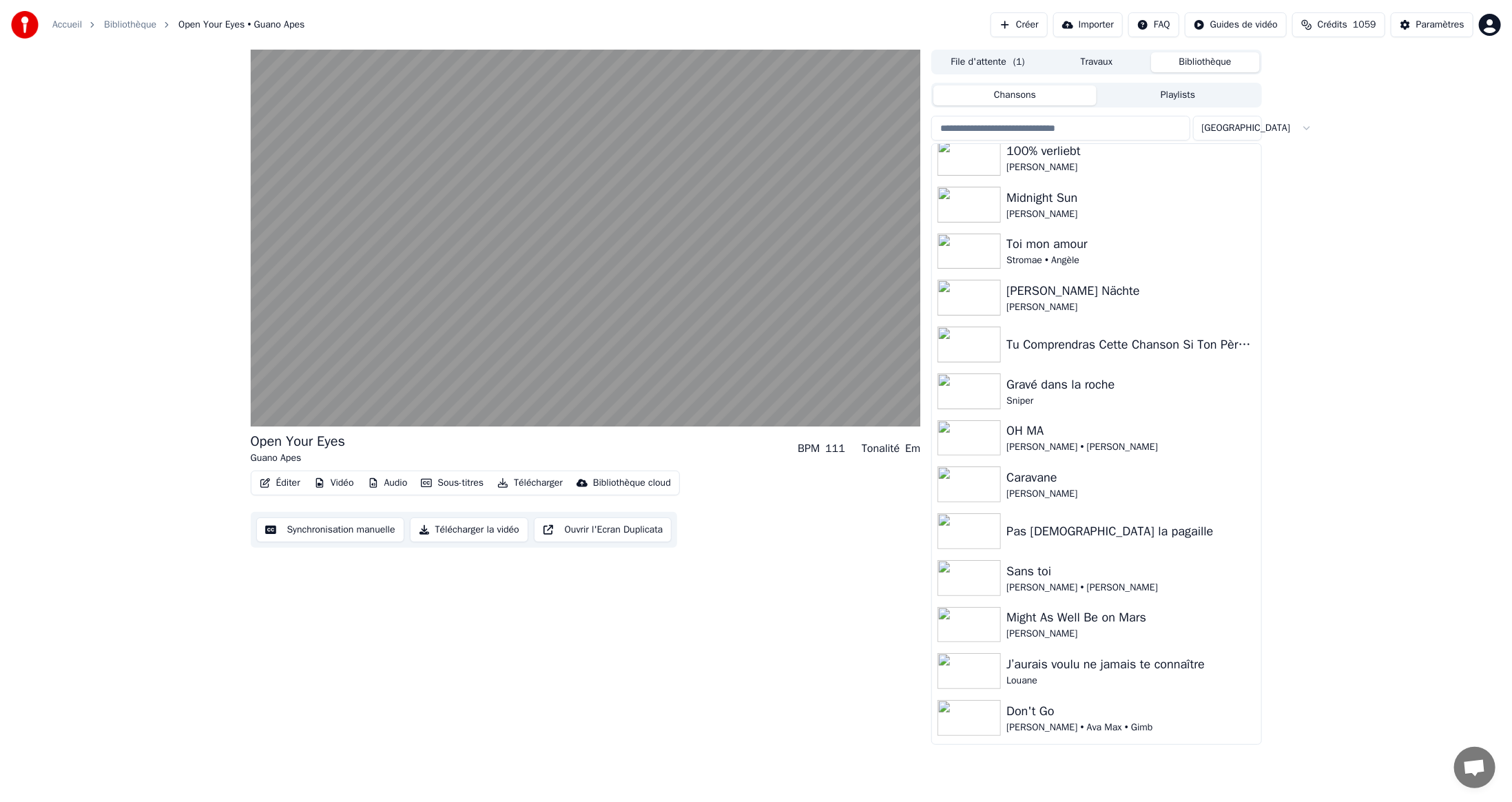 click on "Open Your Eyes Guano Apes BPM 111 Tonalité Em Éditer Vidéo Audio Sous-titres Télécharger Bibliothèque cloud Synchronisation manuelle Télécharger la vidéo Ouvrir l'Ecran Duplicata" at bounding box center [586, 397] 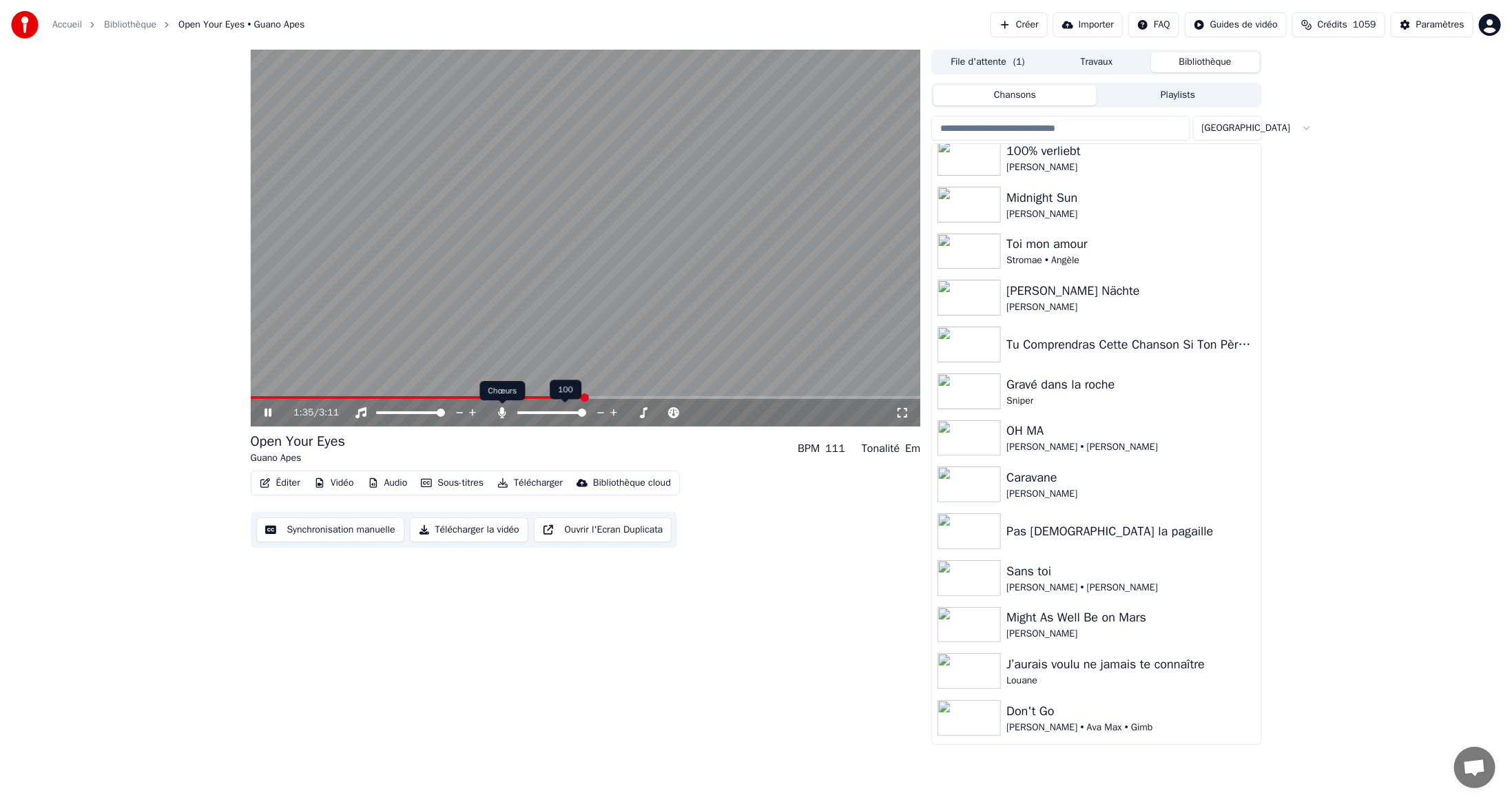click 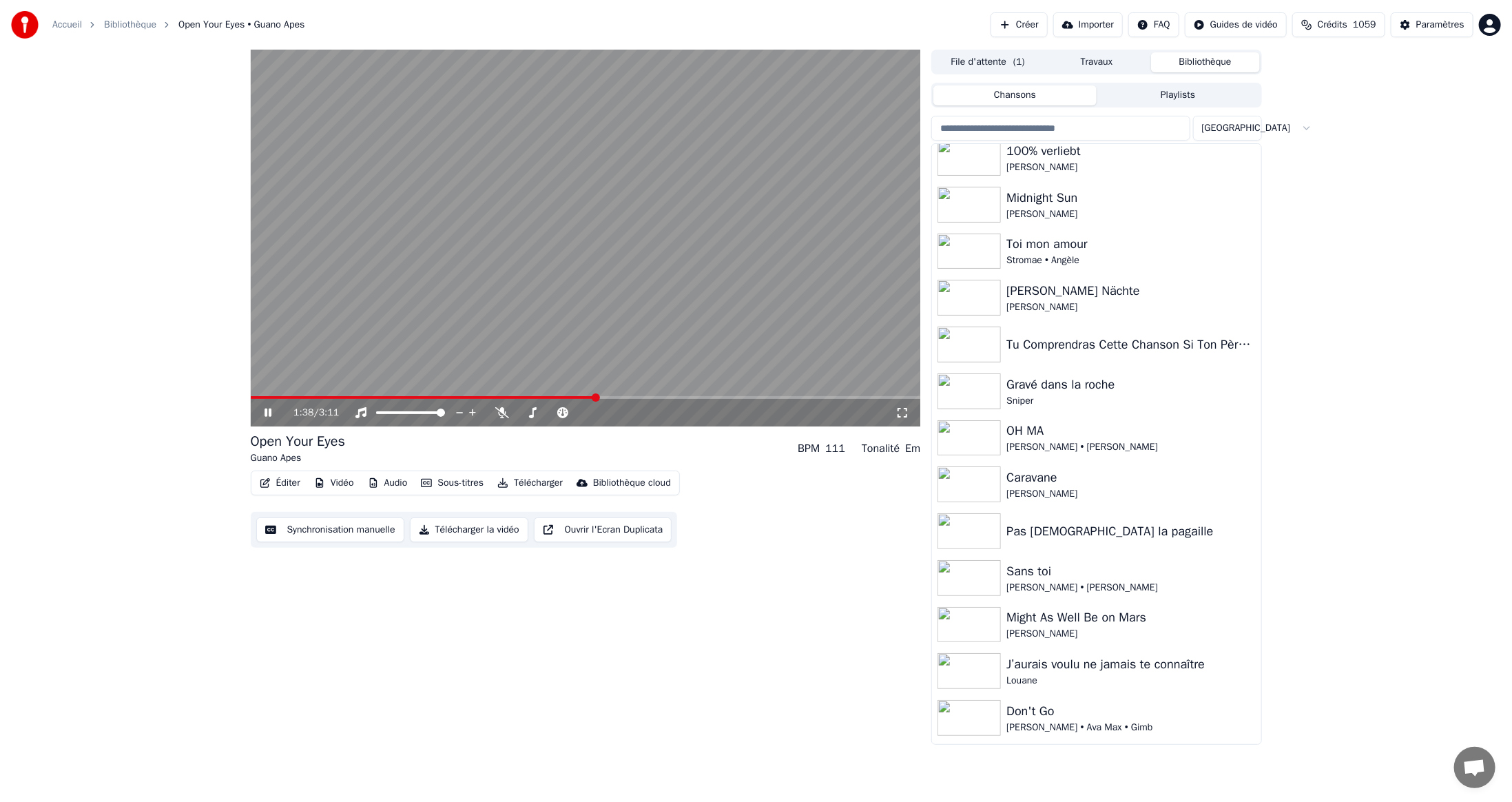 click on "Télécharger" at bounding box center [530, 483] 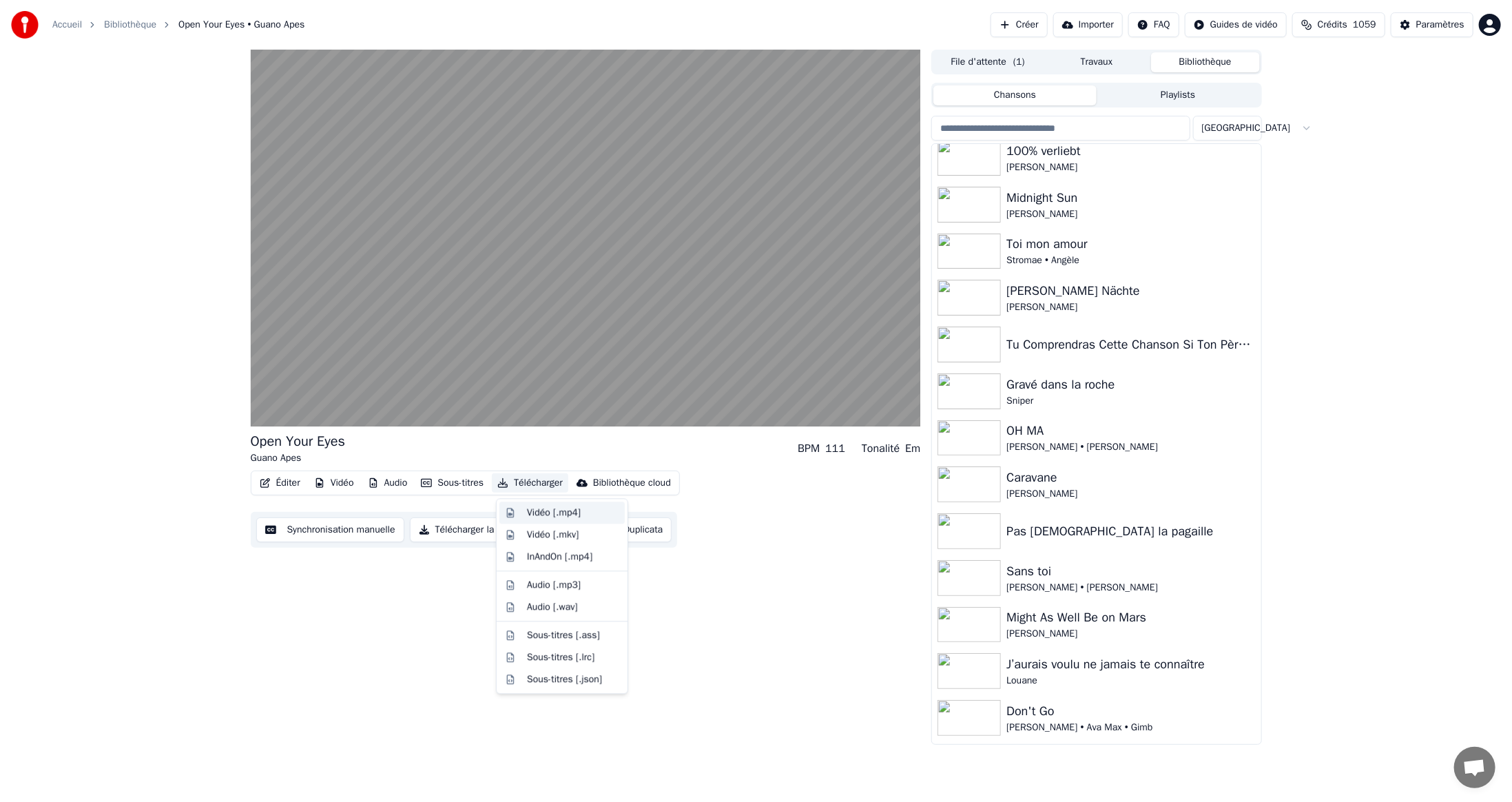 click on "Vidéo [.mp4]" at bounding box center [554, 513] 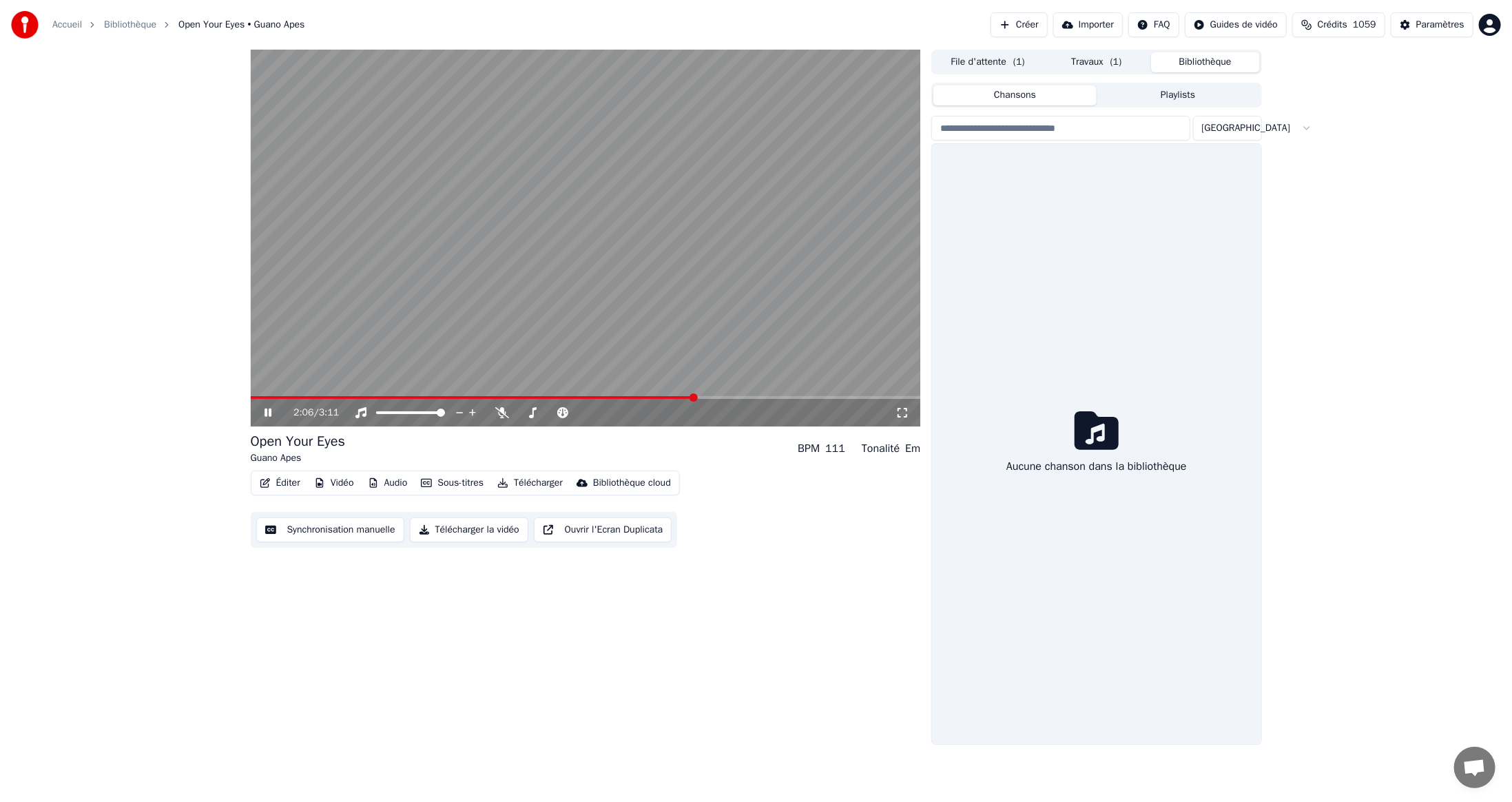 click on "Bibliothèque" at bounding box center (1205, 62) 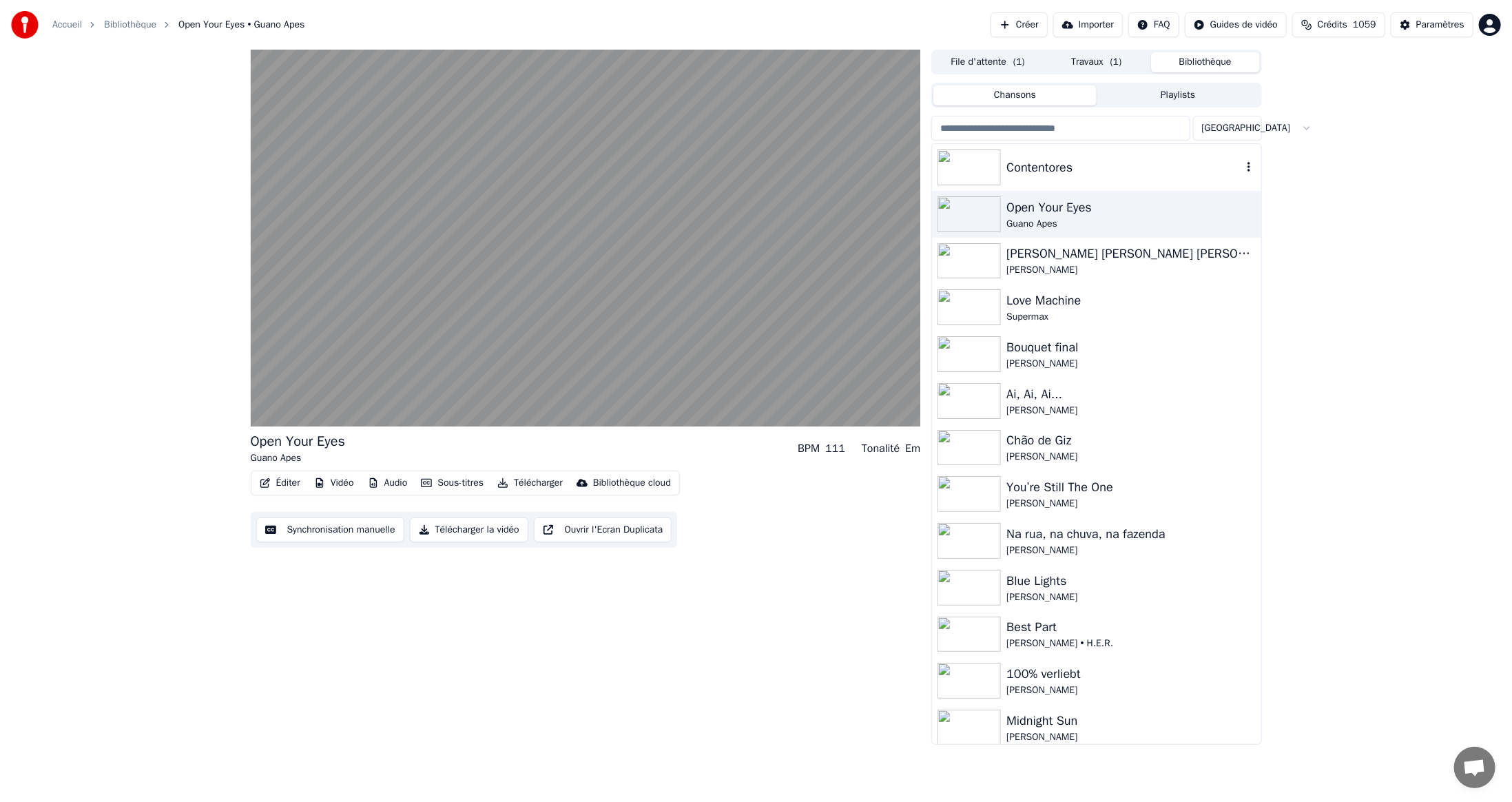 click at bounding box center [969, 167] 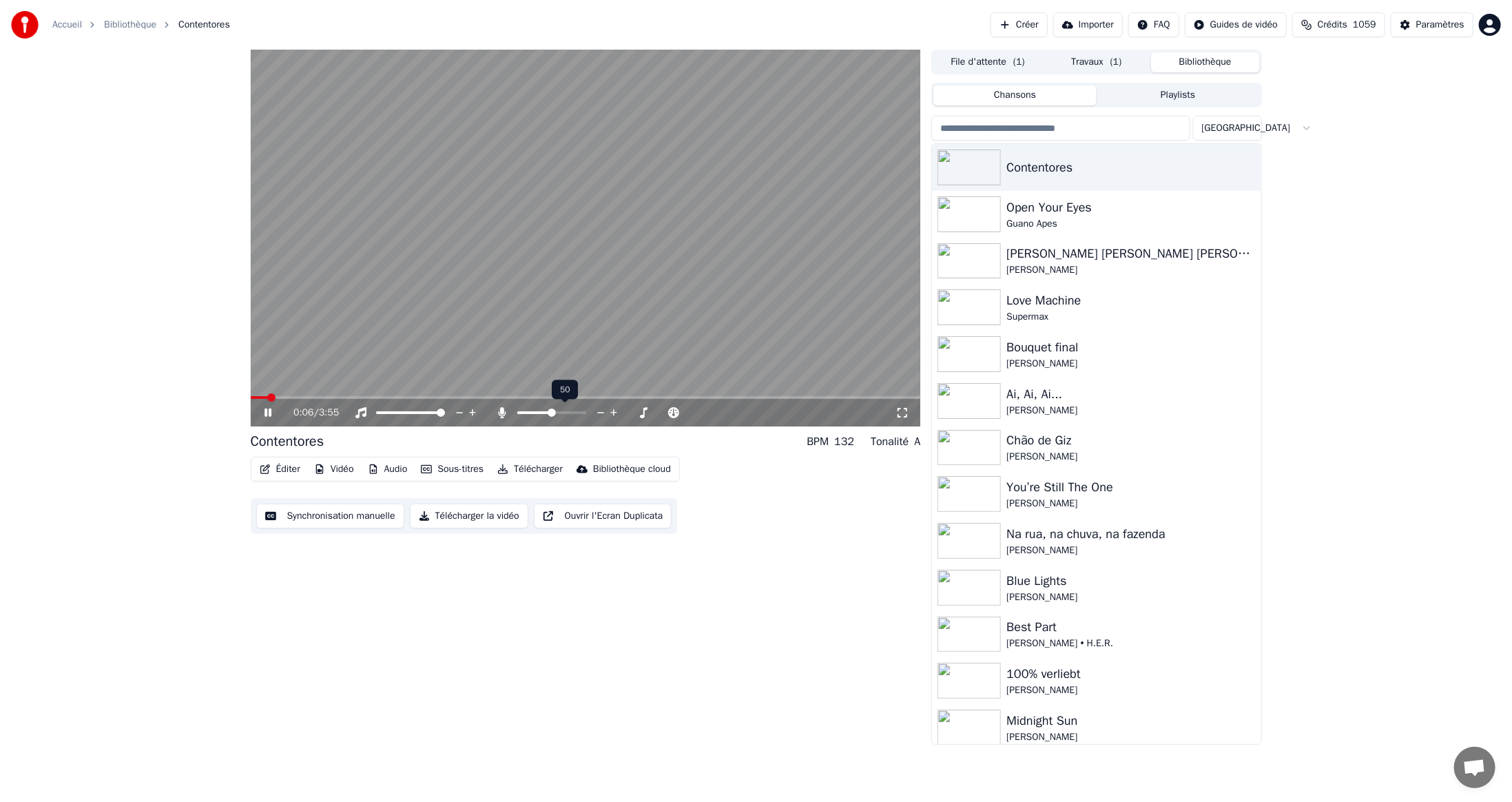 click at bounding box center [552, 413] 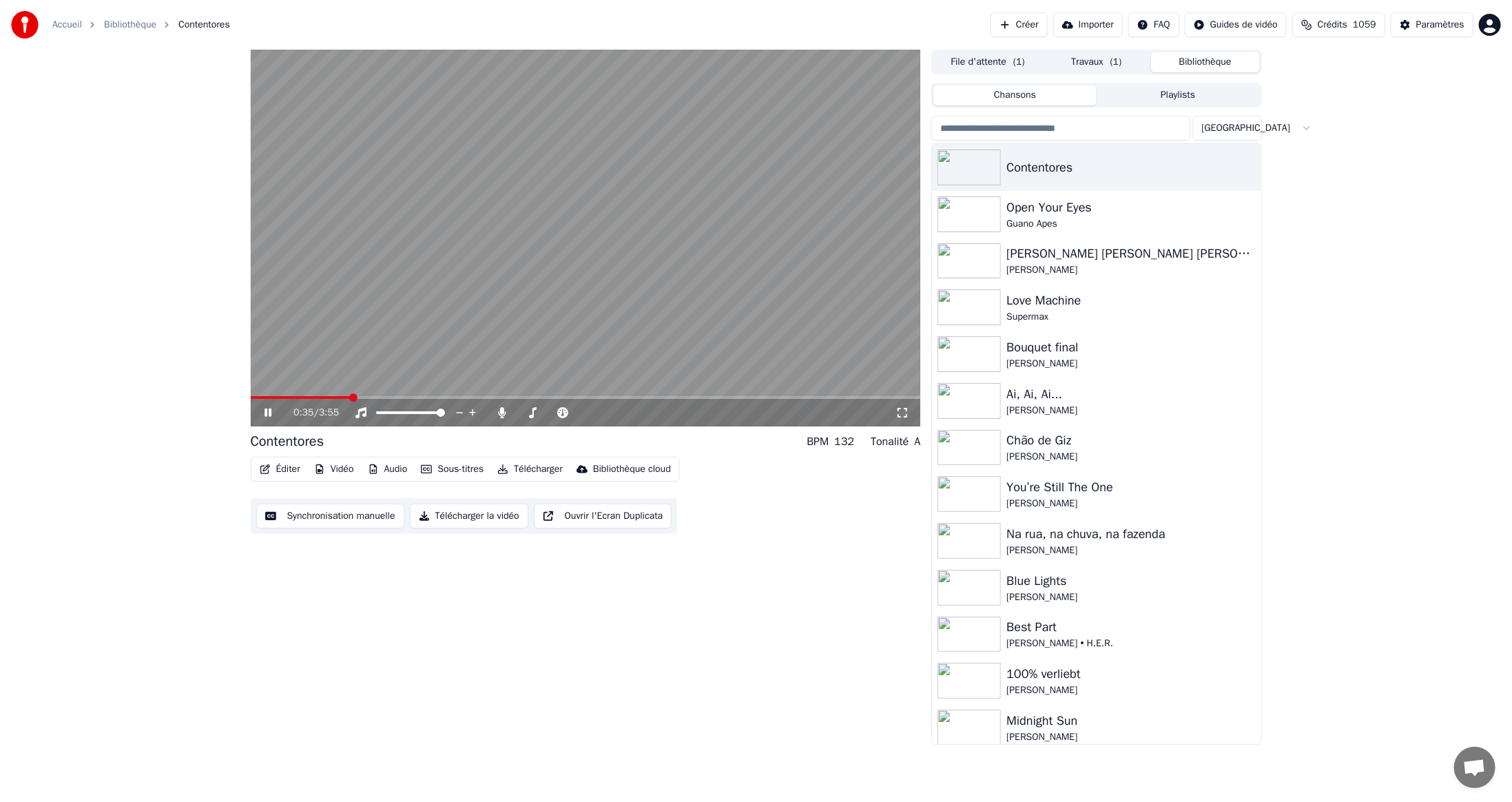 click at bounding box center [586, 398] 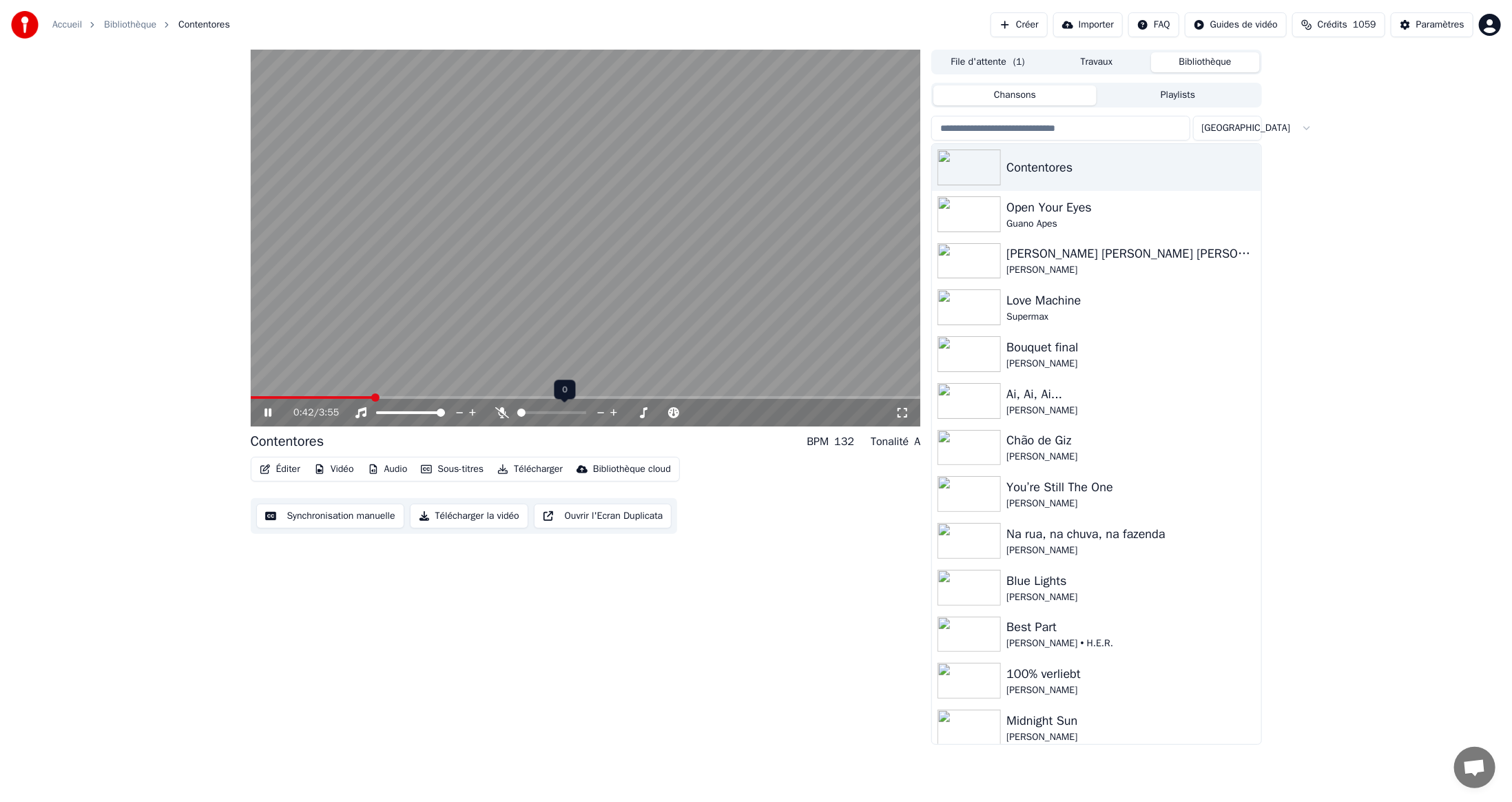 click at bounding box center (521, 413) 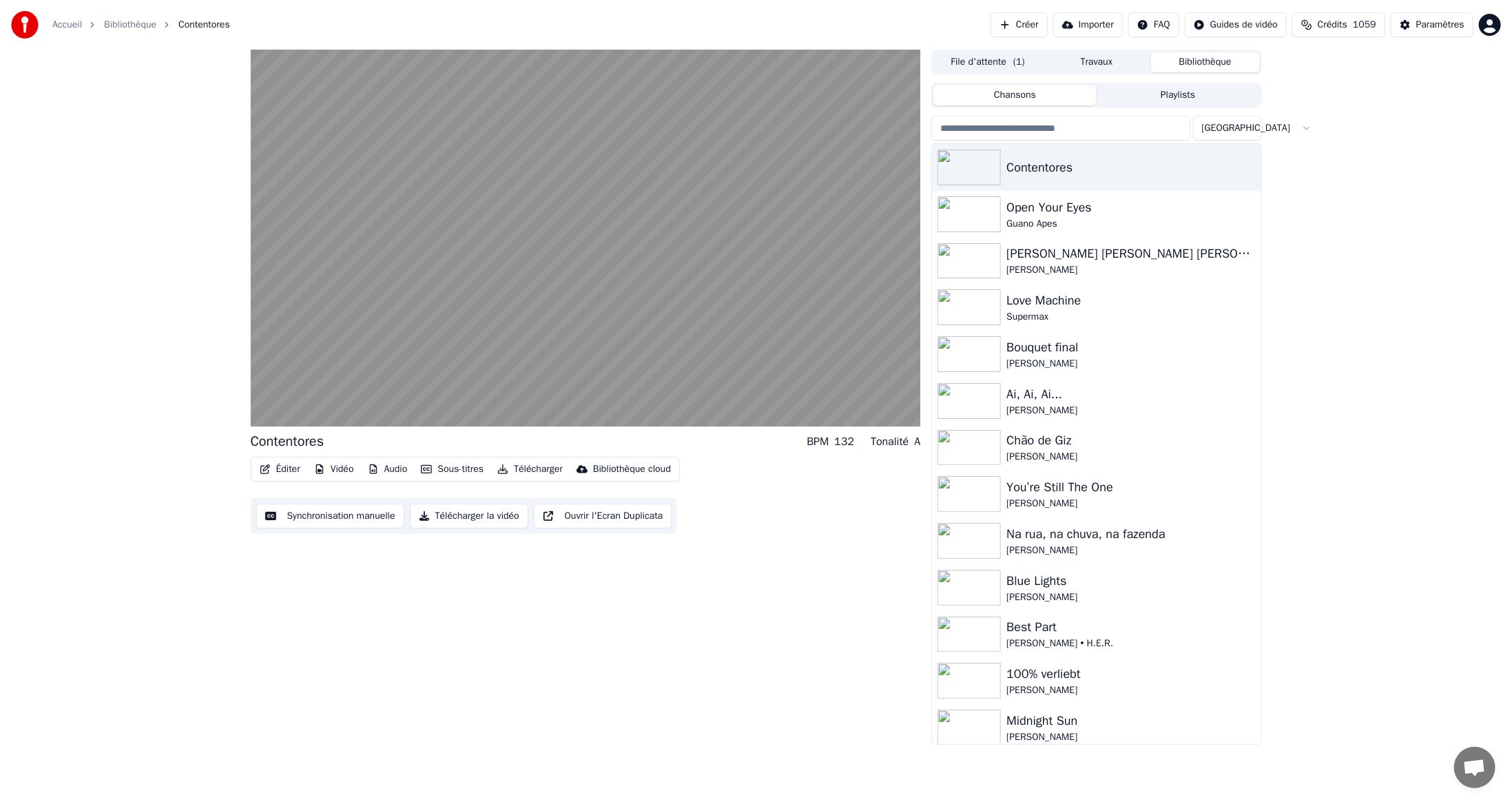 click on "Audio" at bounding box center (388, 469) 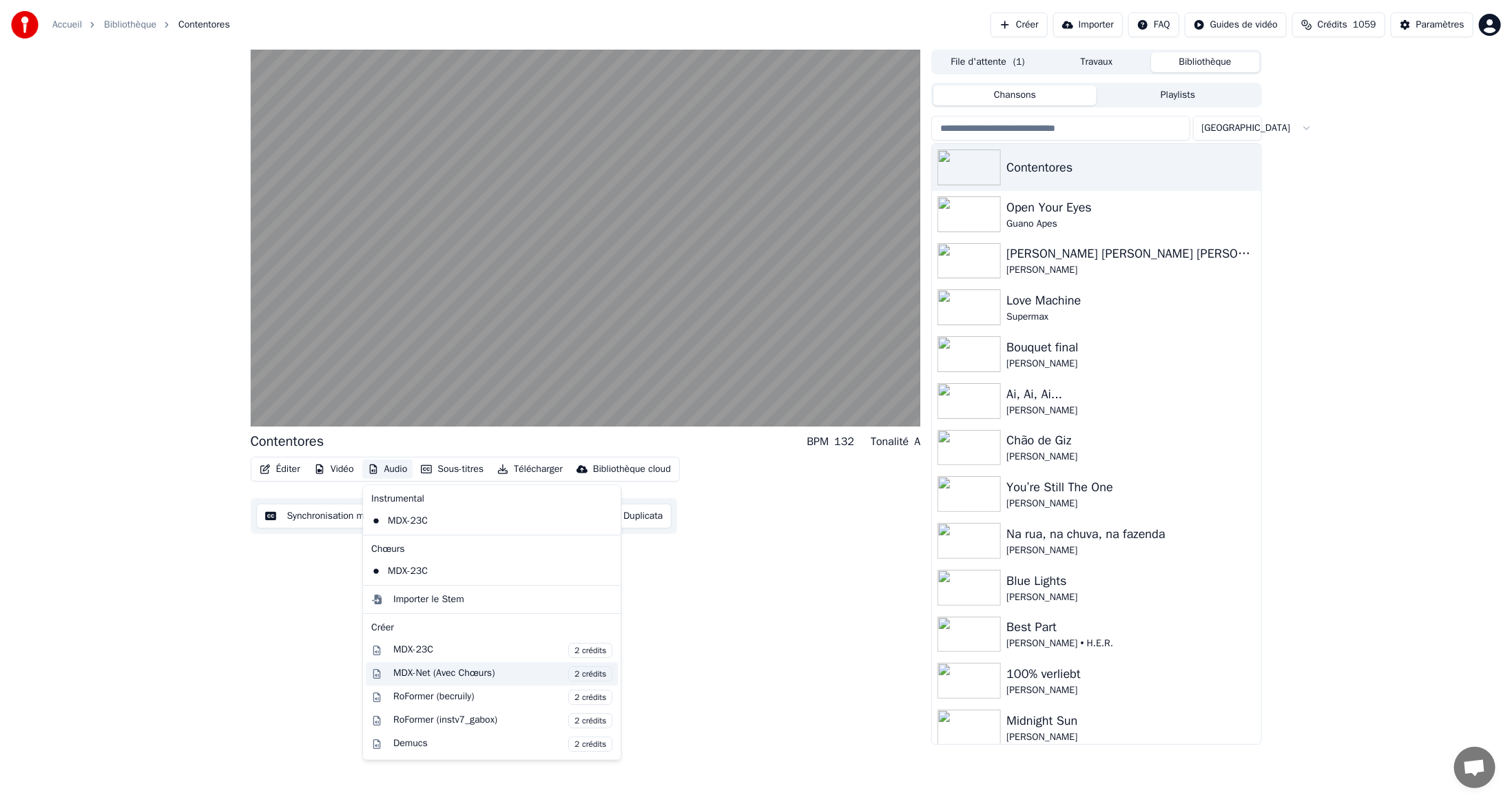 click on "MDX-Net (Avec Chœurs) 2 crédits" at bounding box center [503, 674] 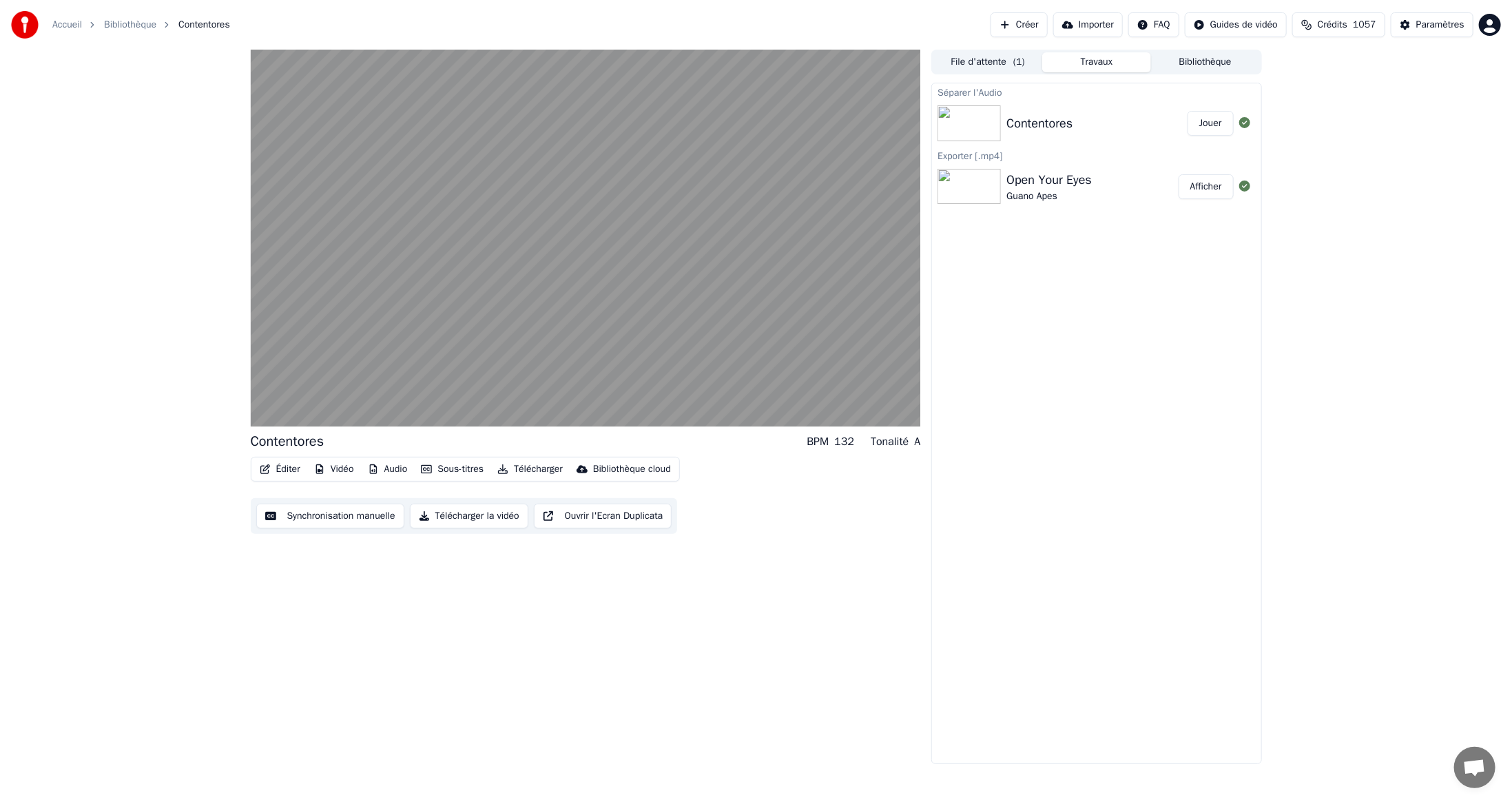 click on "Télécharger" at bounding box center [530, 469] 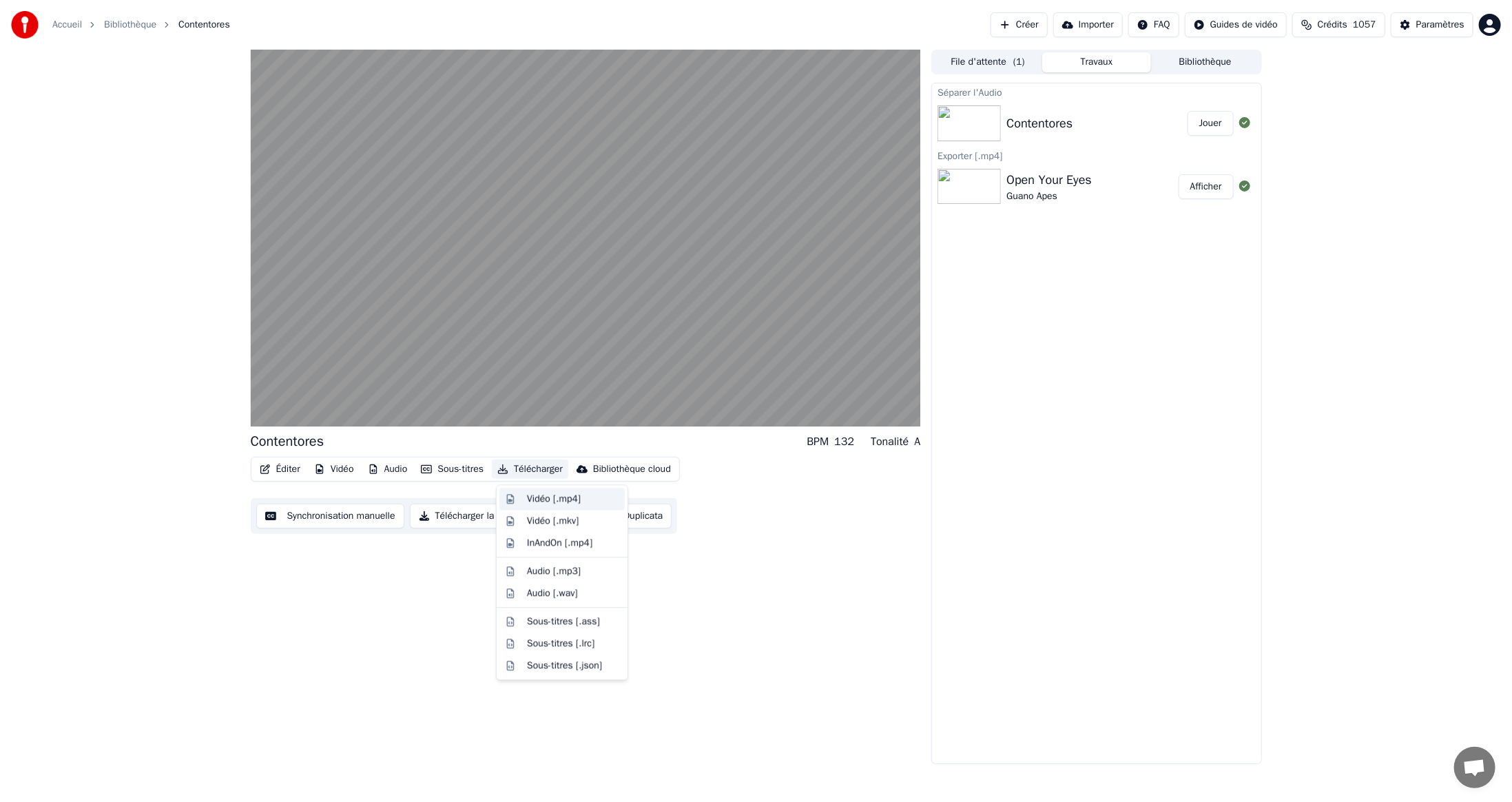 click on "Vidéo [.mp4]" at bounding box center (554, 499) 